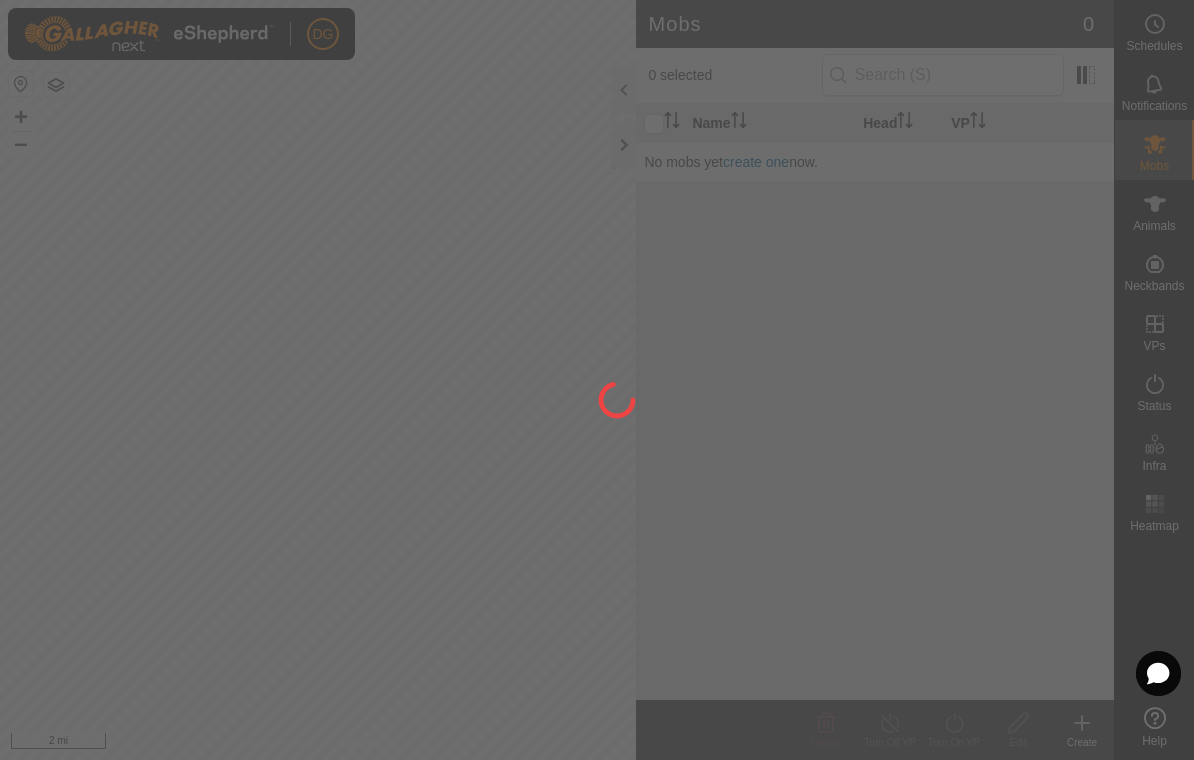 scroll, scrollTop: 0, scrollLeft: 0, axis: both 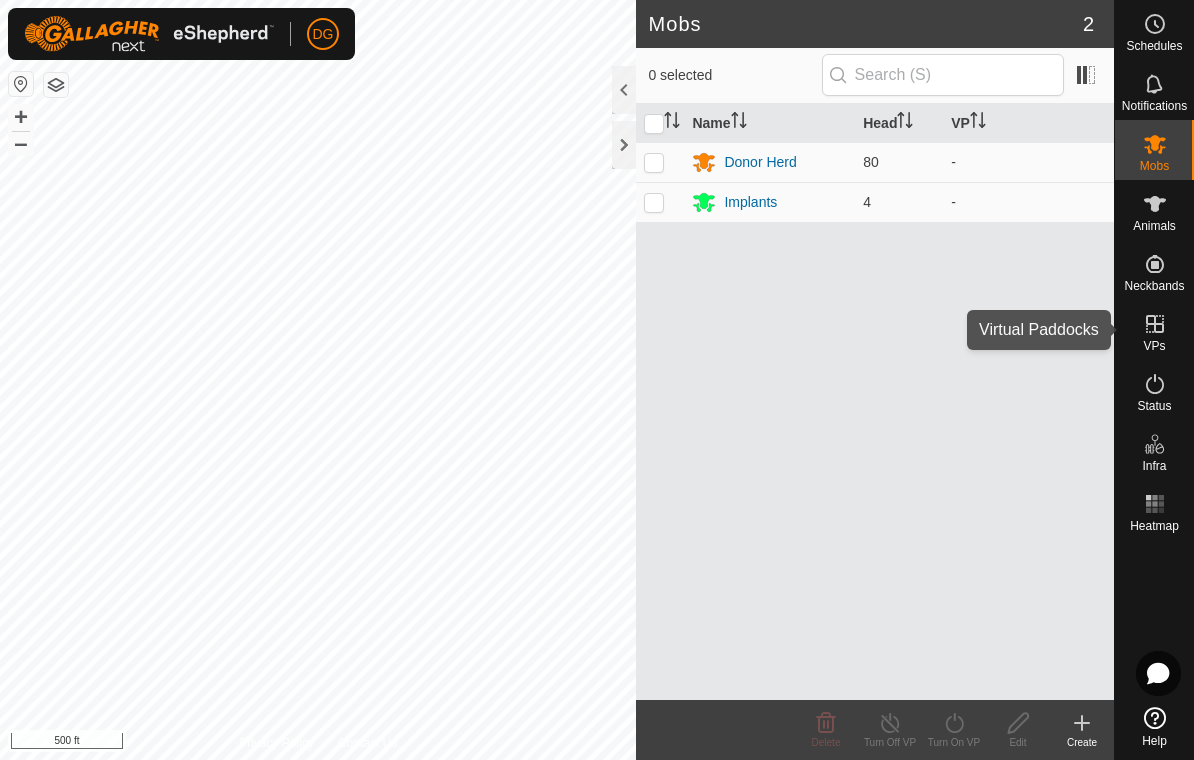 click on "VPs" at bounding box center [1154, 346] 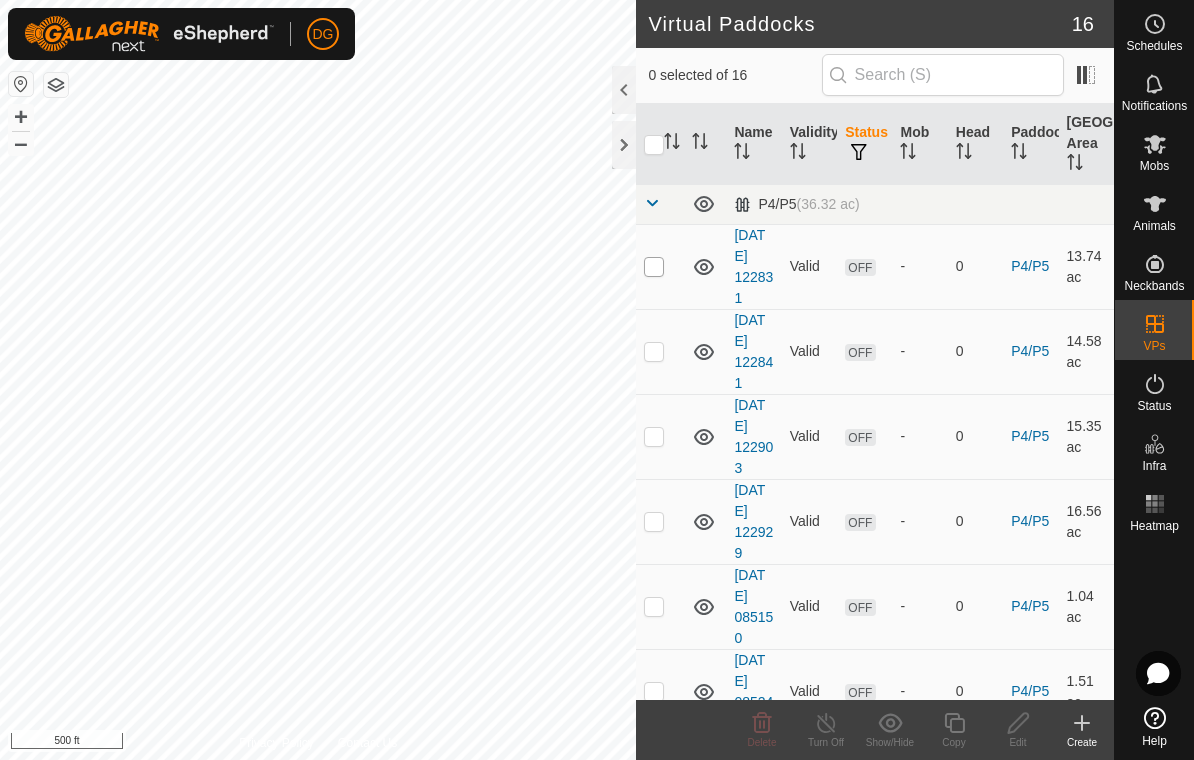 click at bounding box center [654, 267] 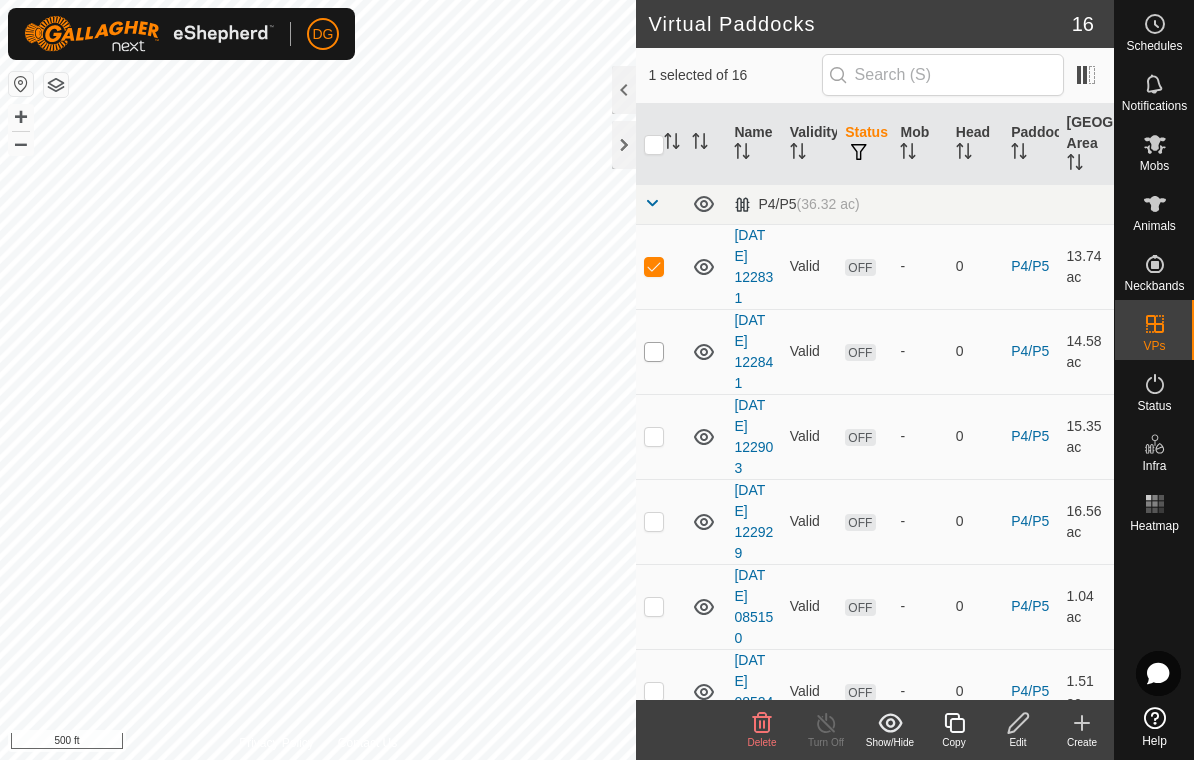 click at bounding box center (654, 352) 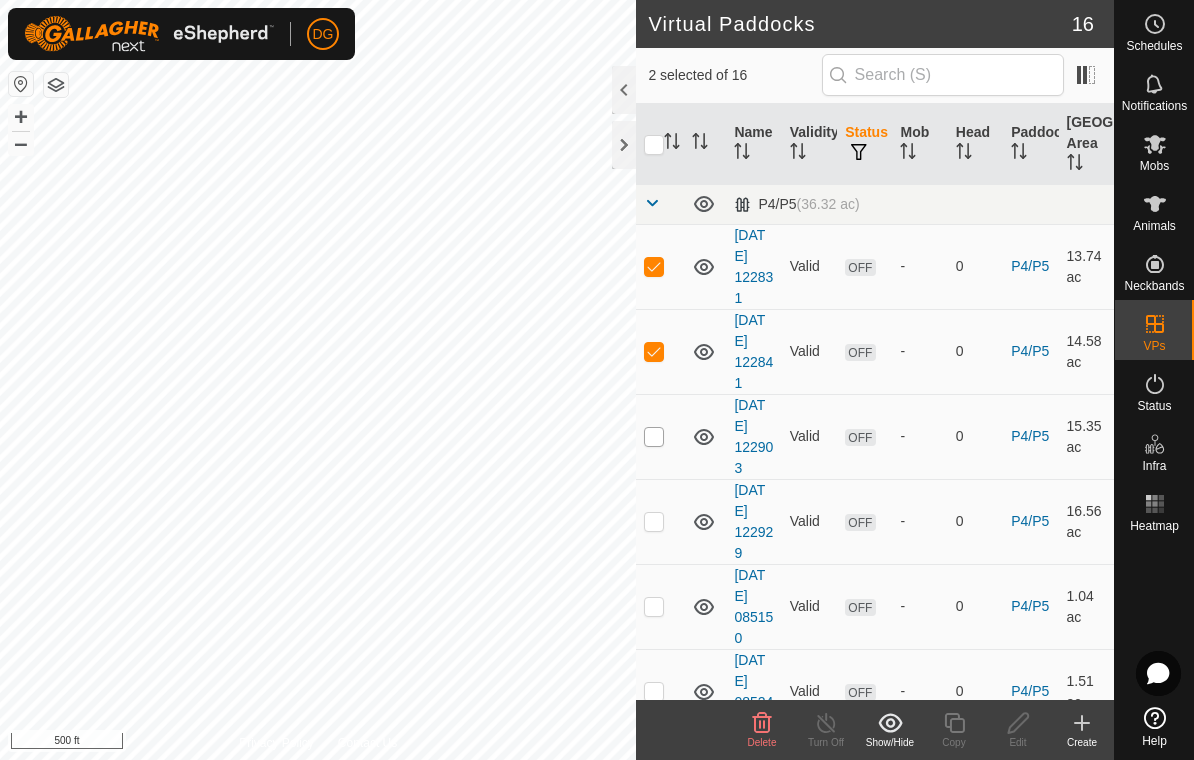 click at bounding box center (654, 437) 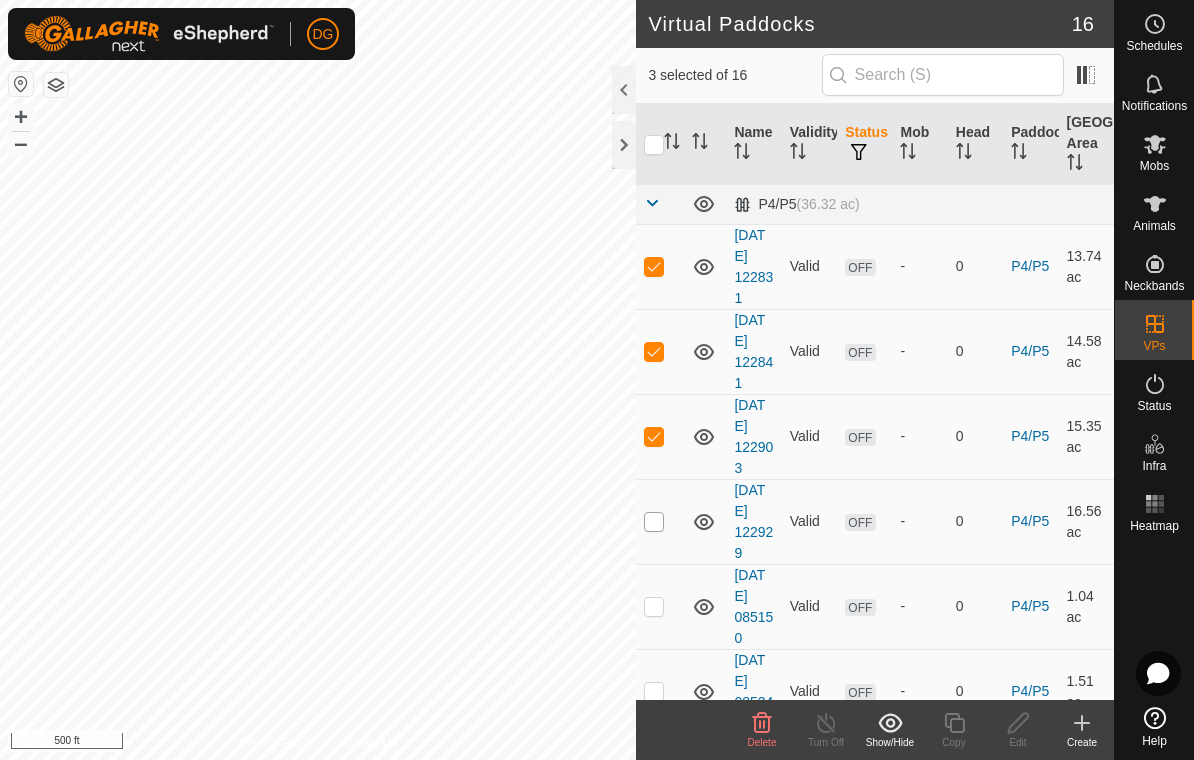click at bounding box center [654, 522] 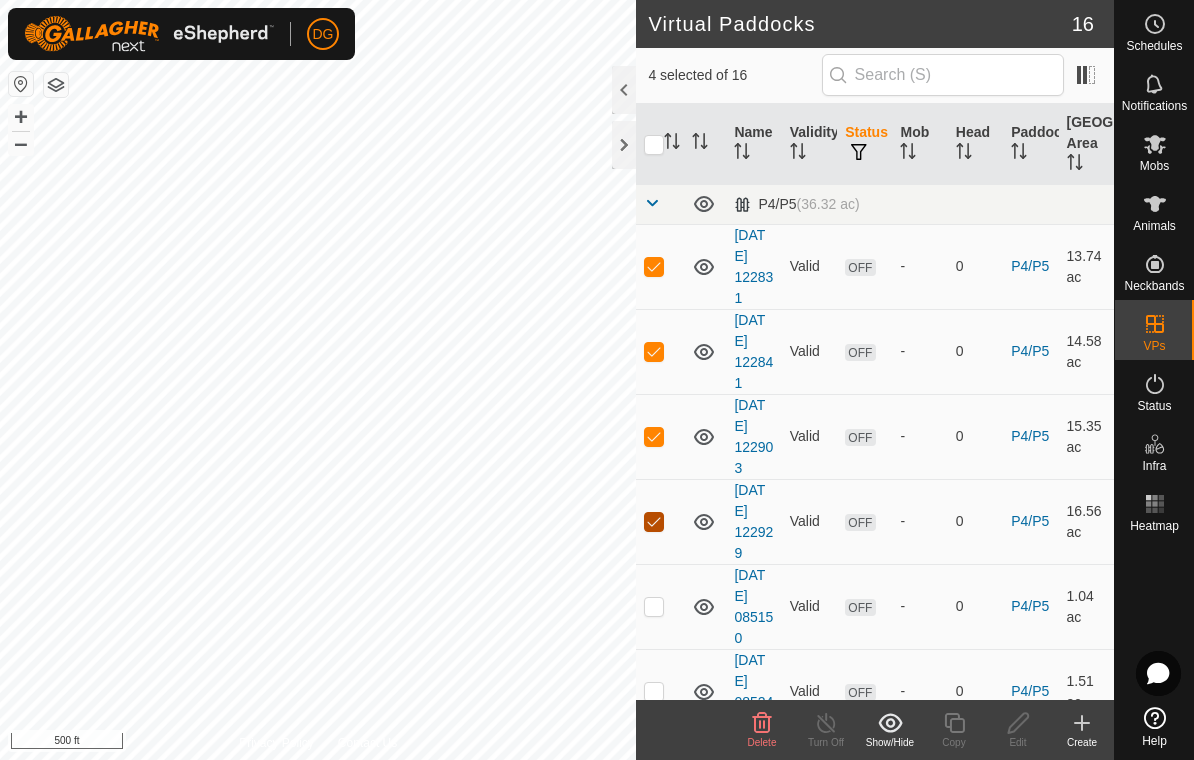 click at bounding box center (654, 522) 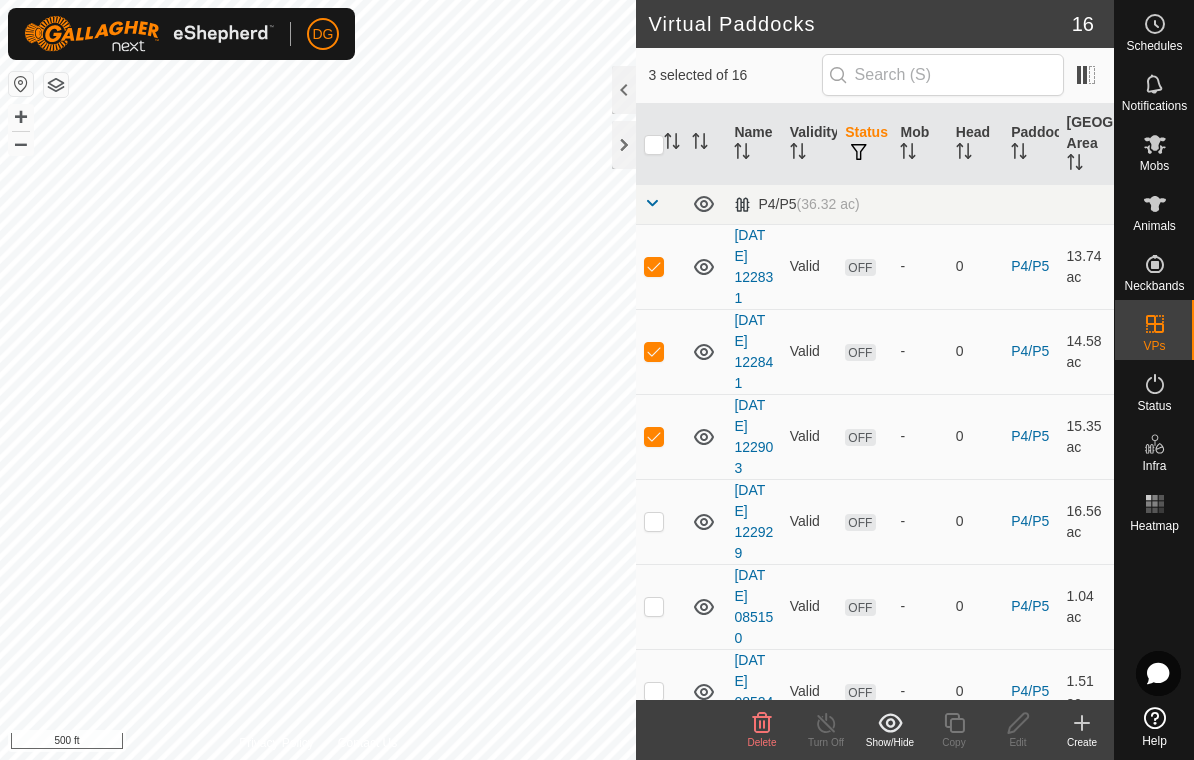click 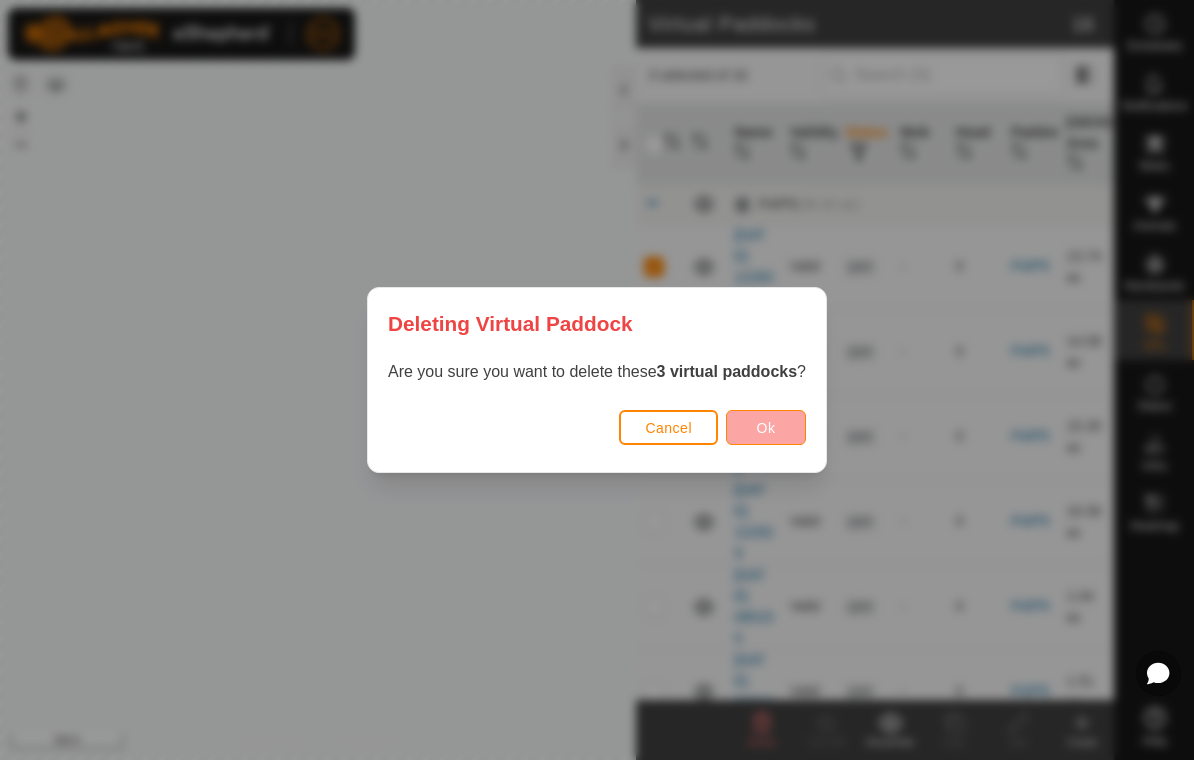 click on "Ok" at bounding box center [766, 428] 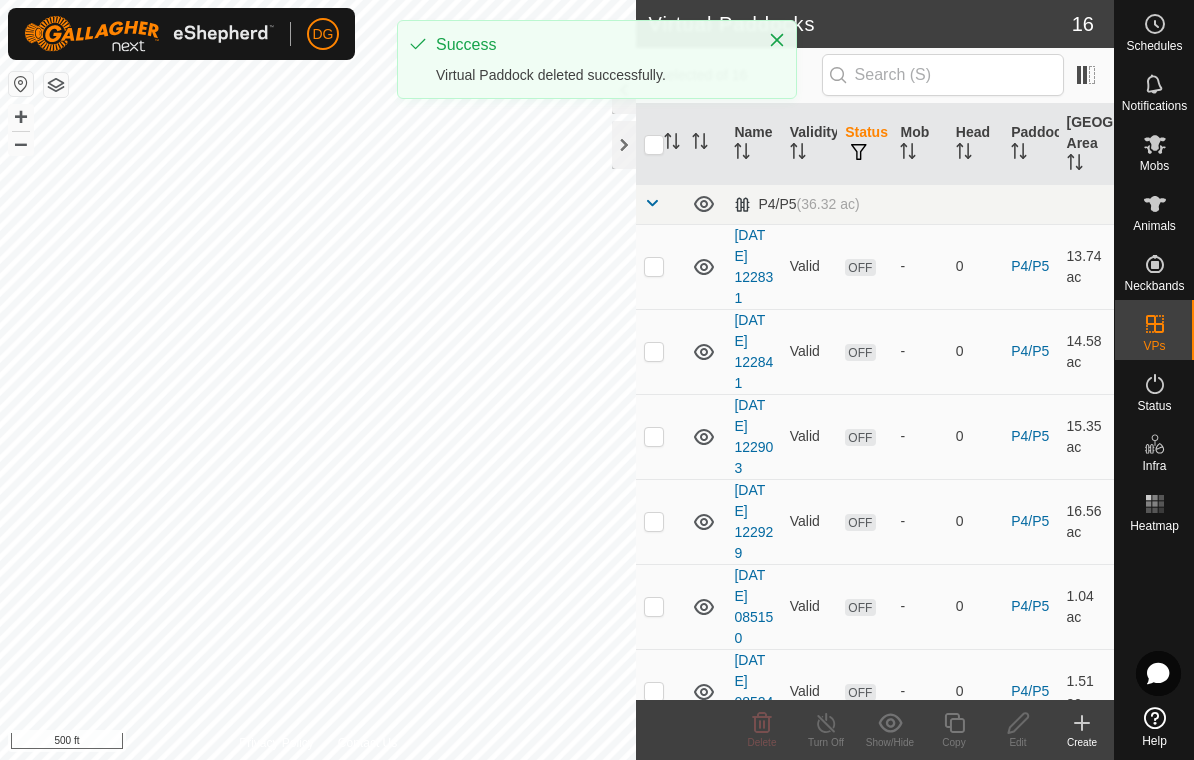 checkbox on "false" 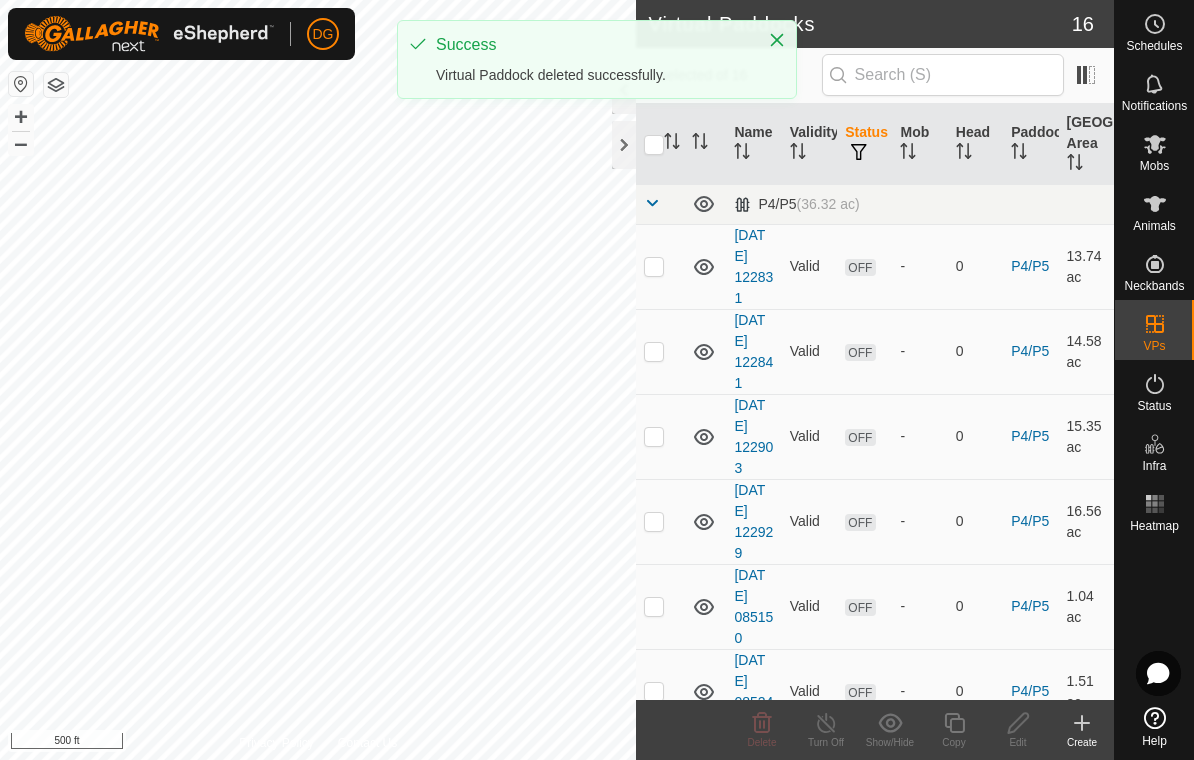 checkbox on "false" 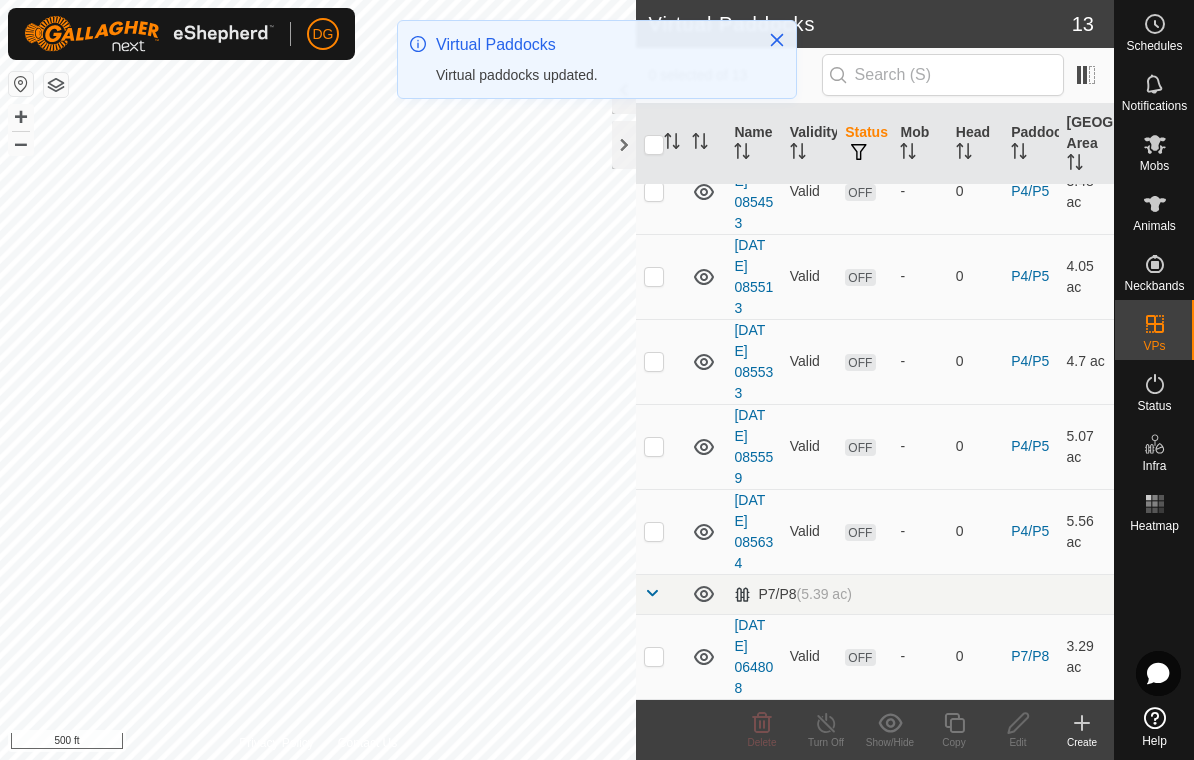 scroll, scrollTop: 670, scrollLeft: 0, axis: vertical 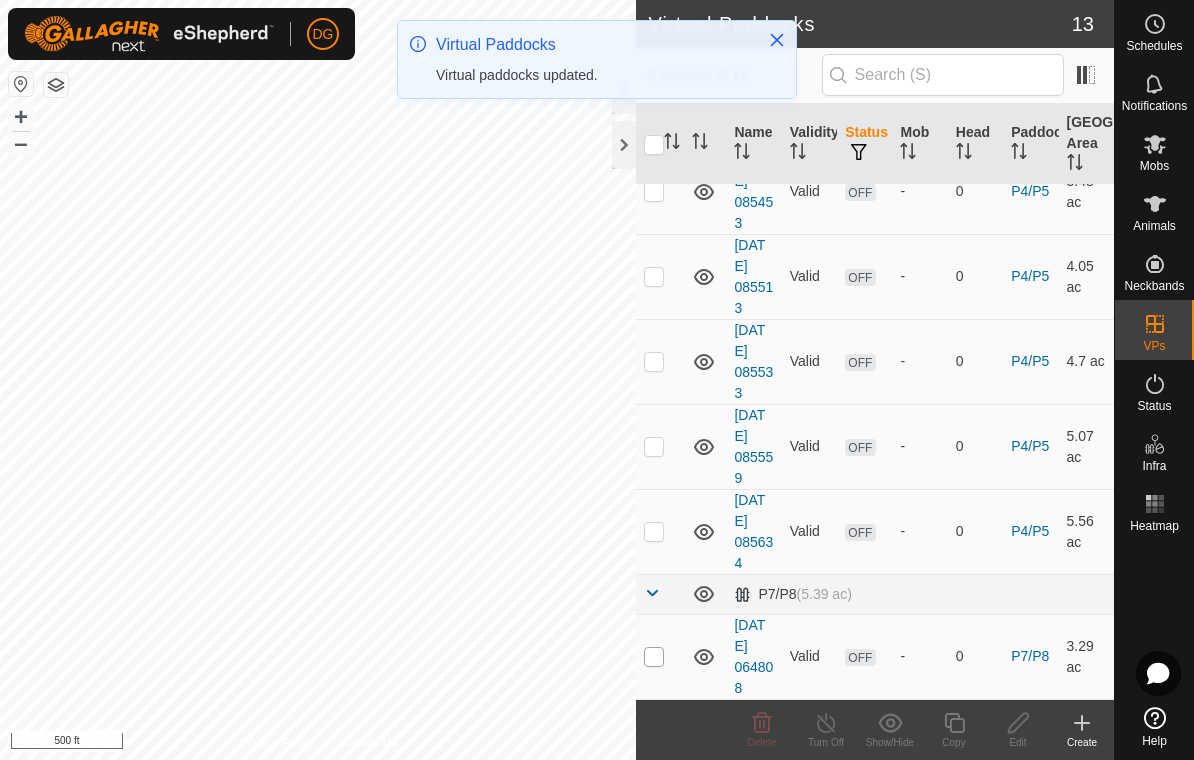 click at bounding box center [654, 657] 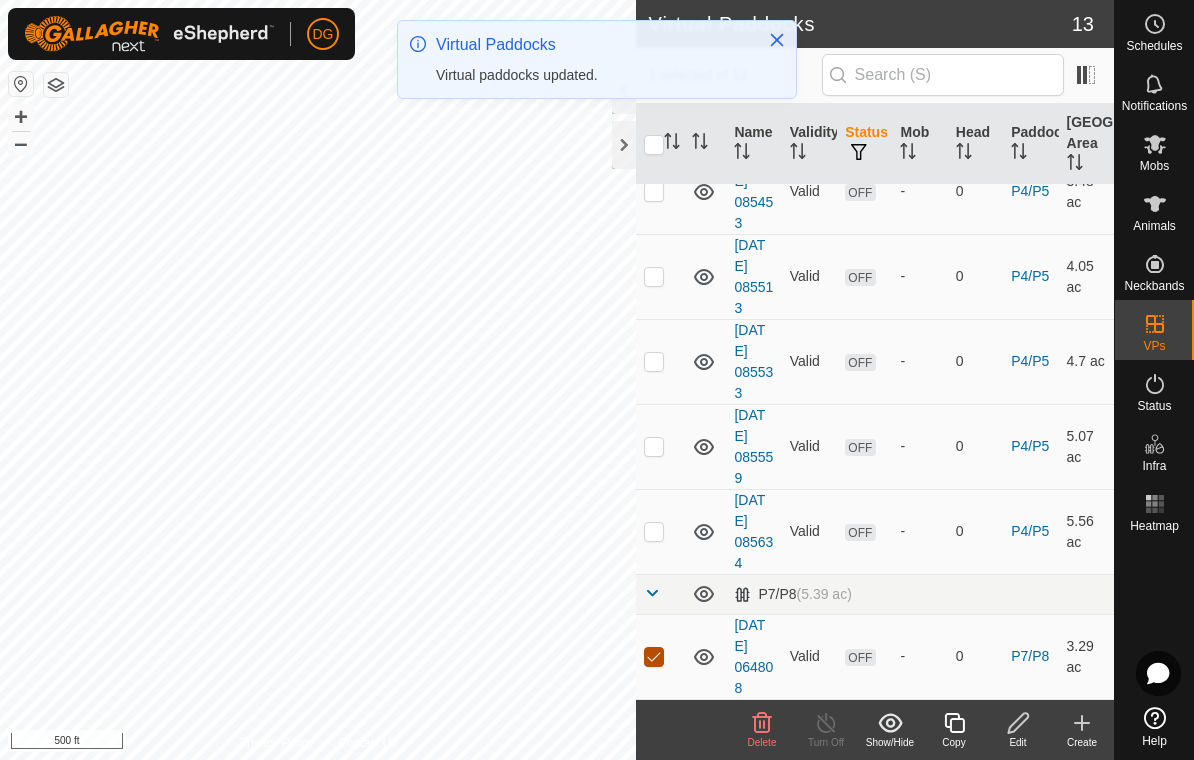 click at bounding box center (654, 657) 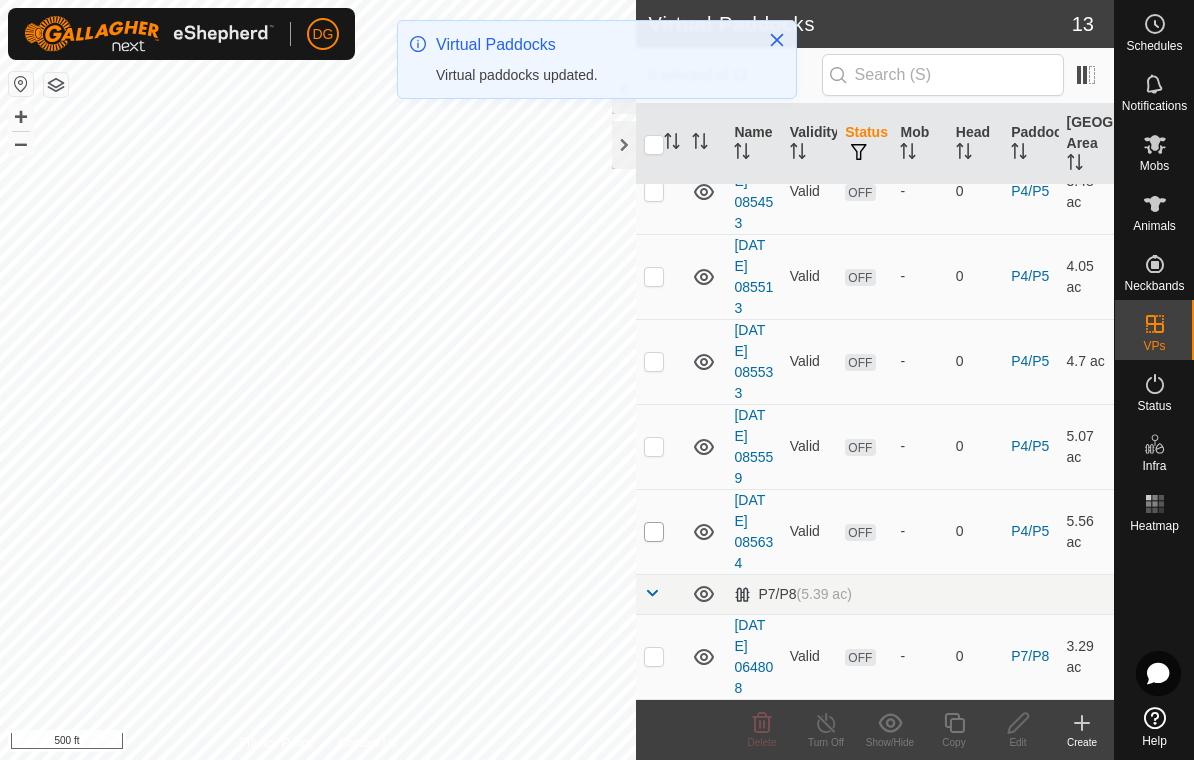 click at bounding box center (654, 532) 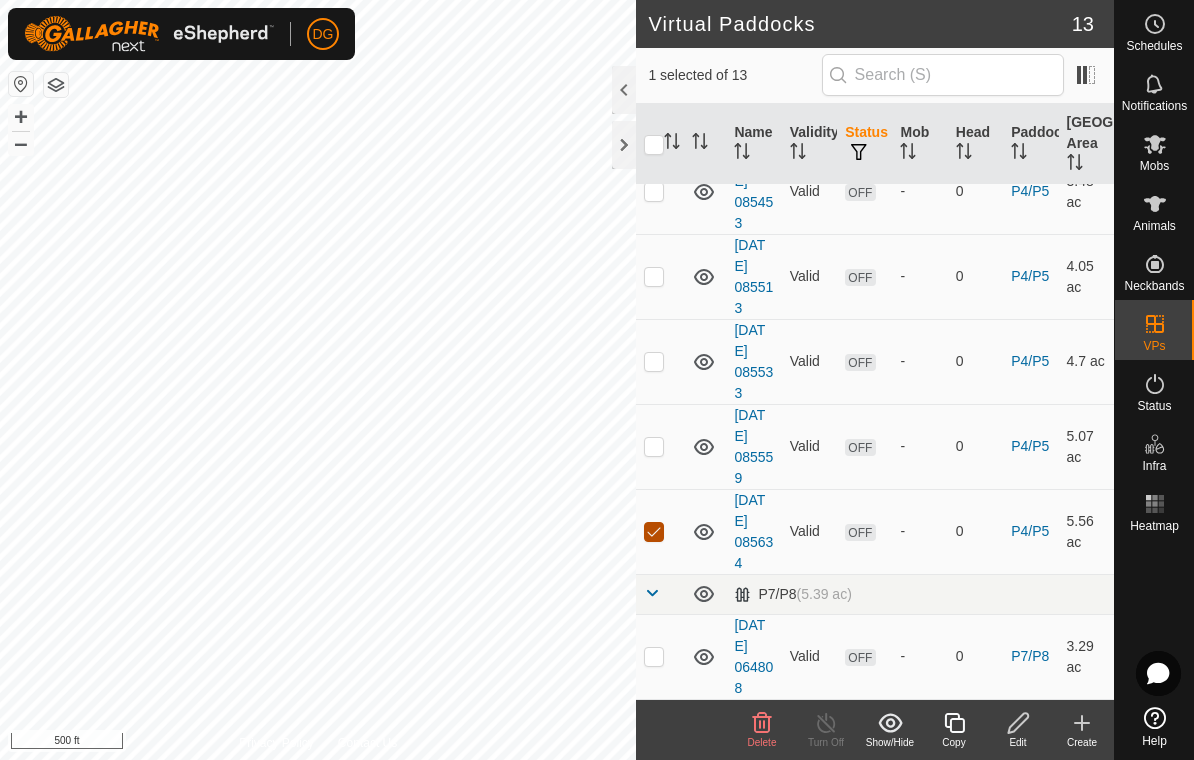 click at bounding box center (654, 532) 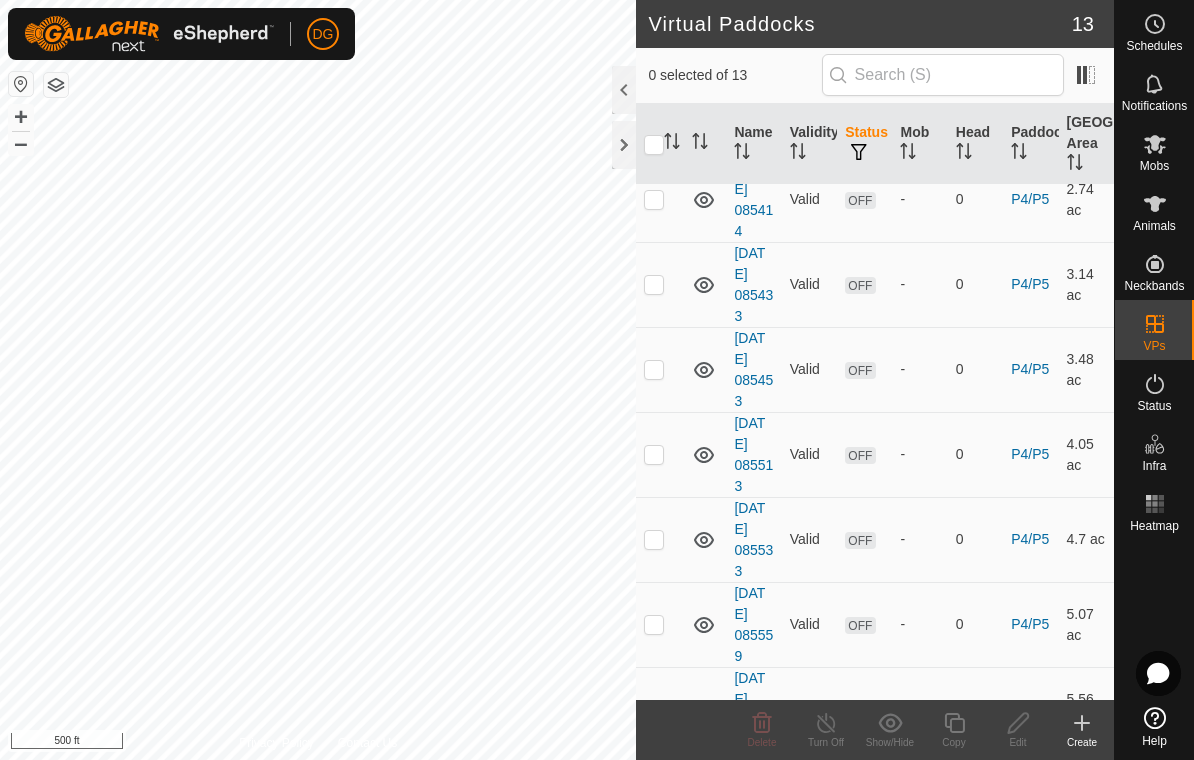 scroll, scrollTop: 487, scrollLeft: 0, axis: vertical 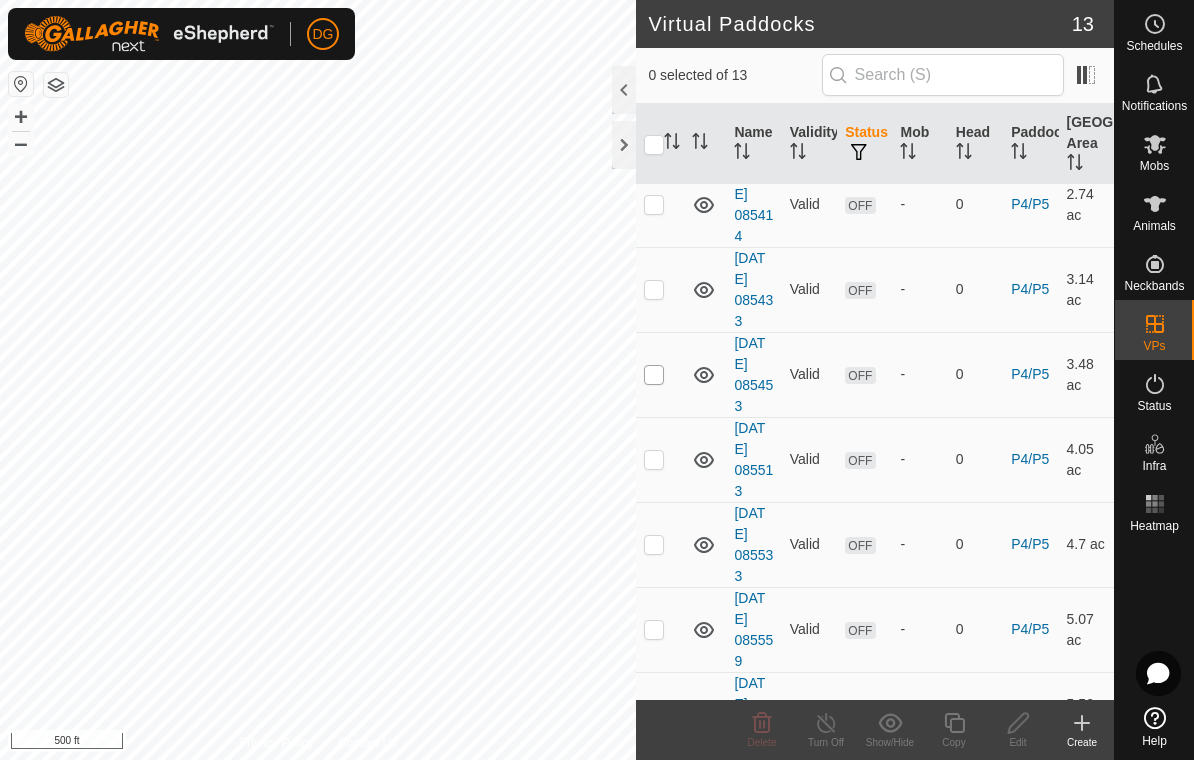click at bounding box center (654, 375) 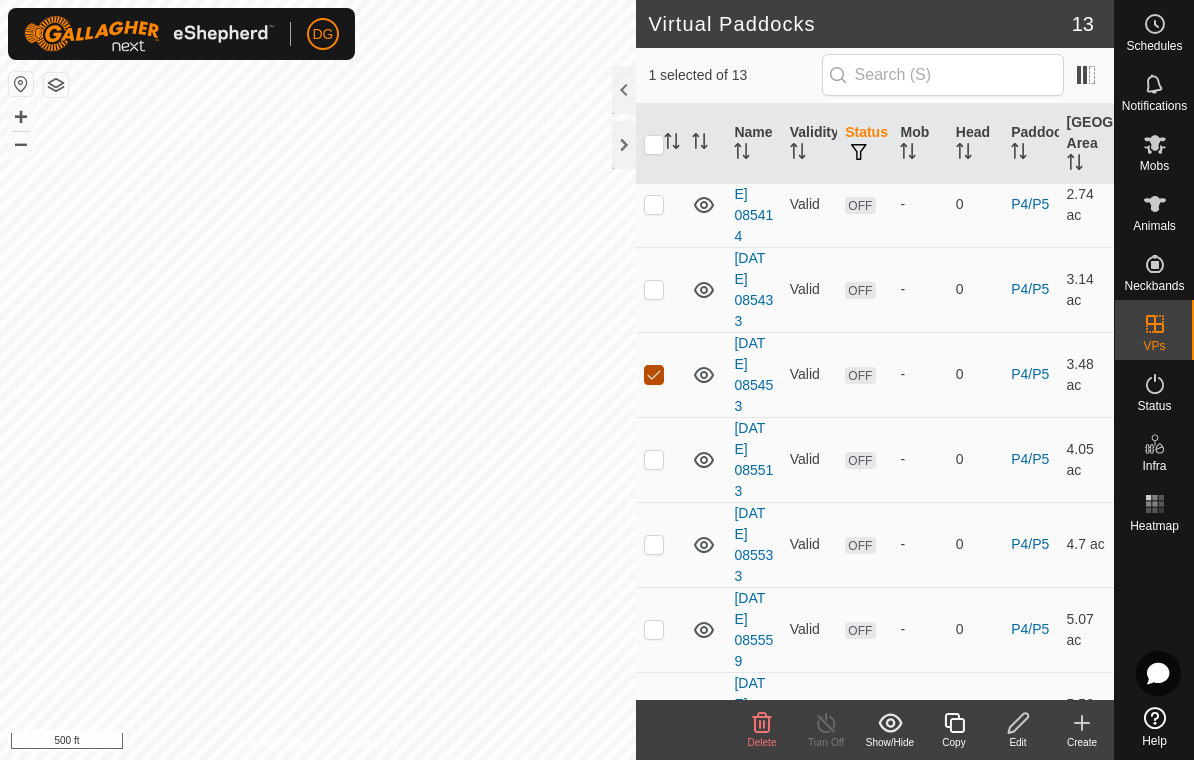 click at bounding box center [654, 375] 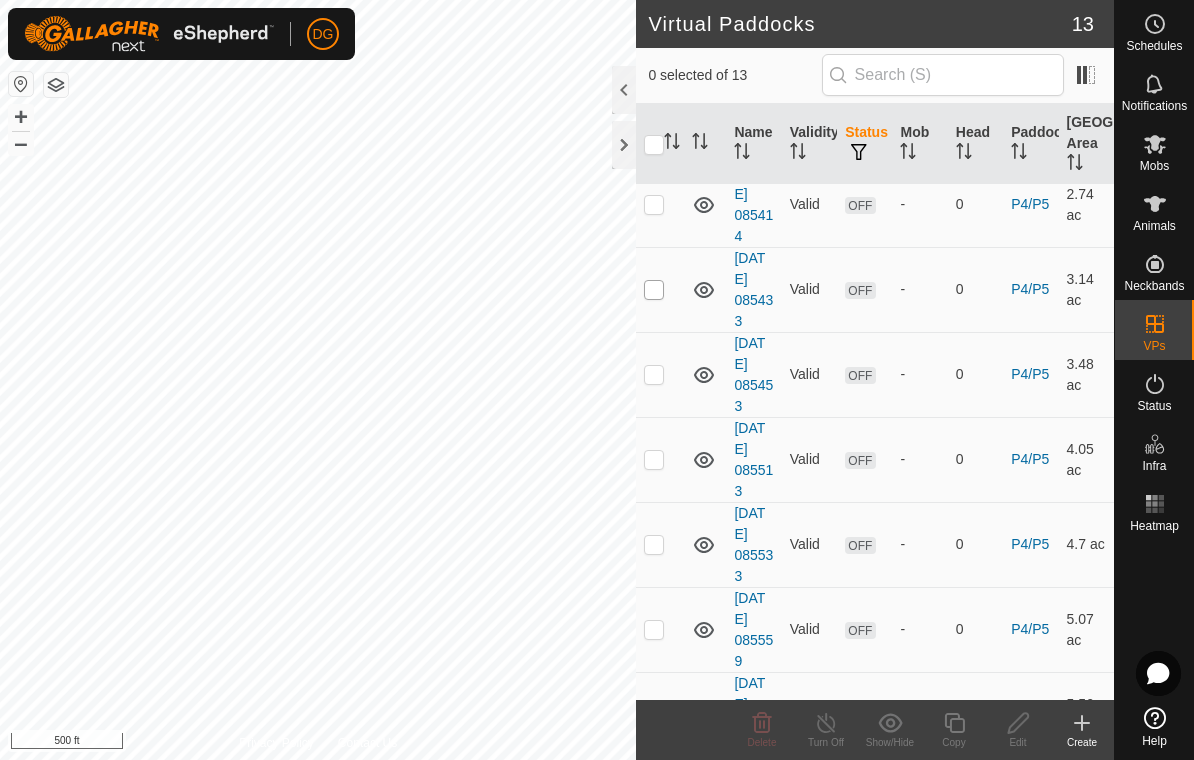 click at bounding box center (654, 290) 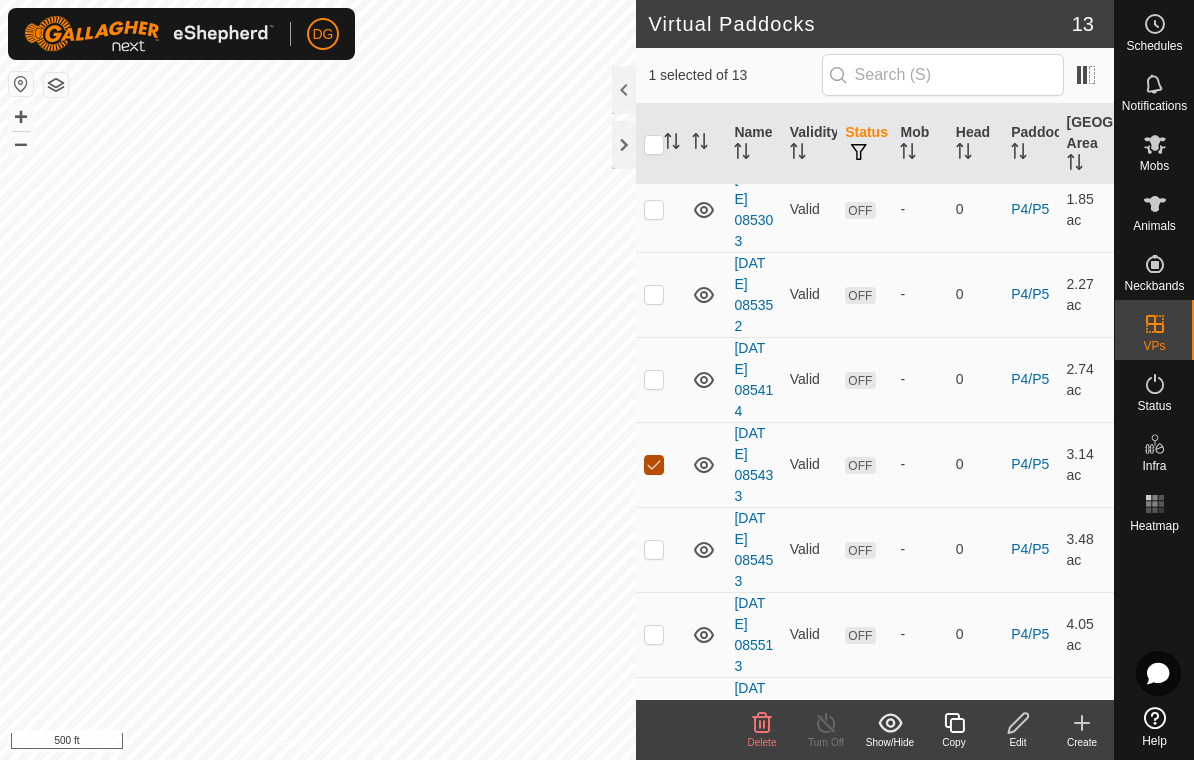 scroll, scrollTop: 307, scrollLeft: 0, axis: vertical 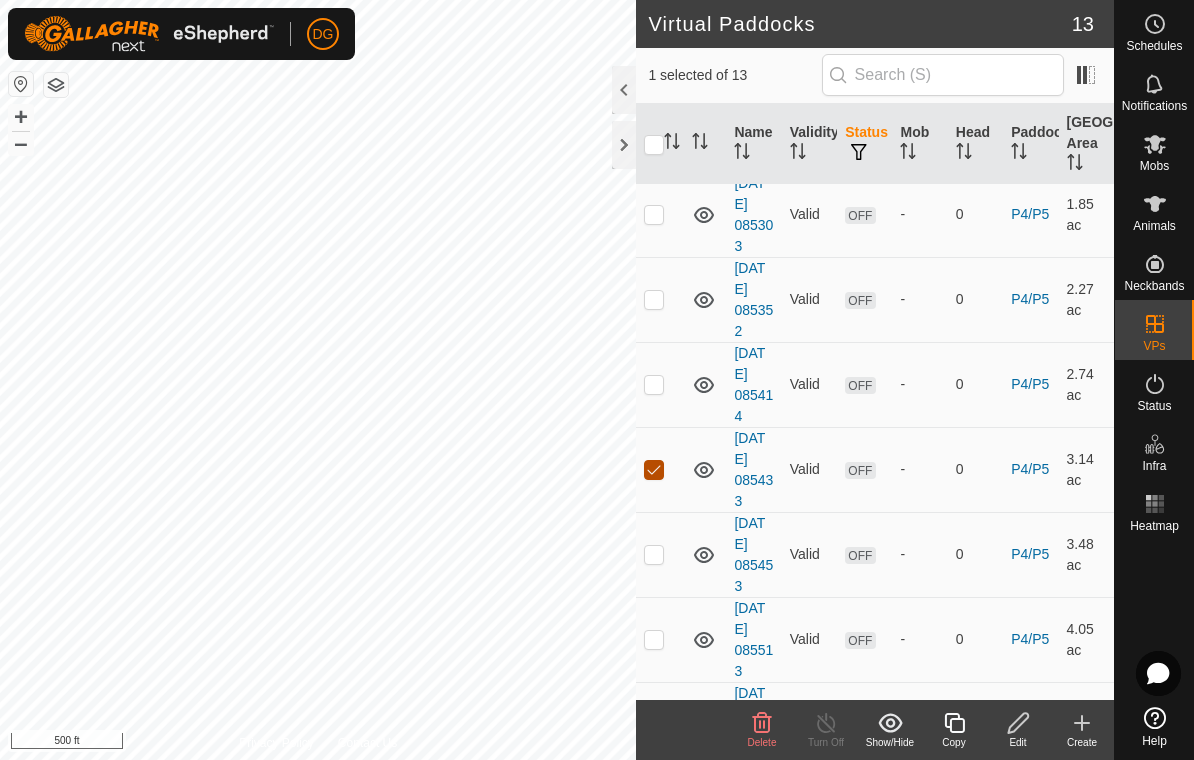 click at bounding box center (654, 470) 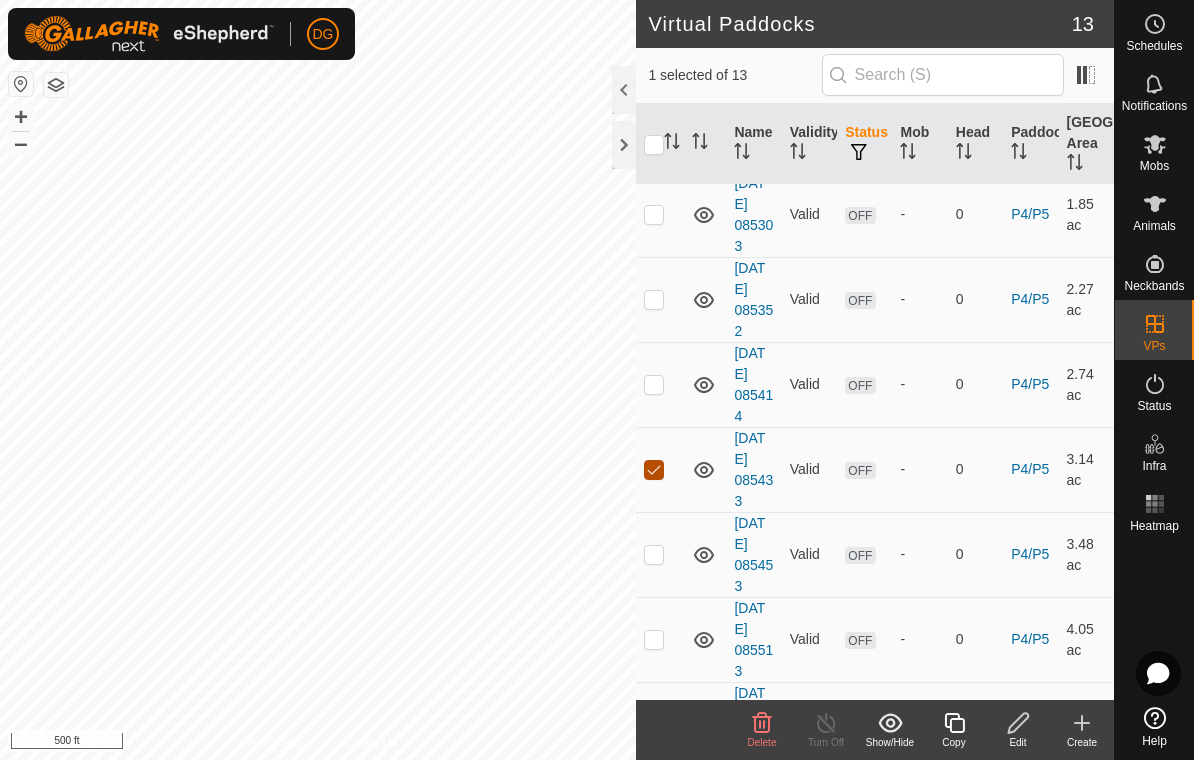 checkbox on "false" 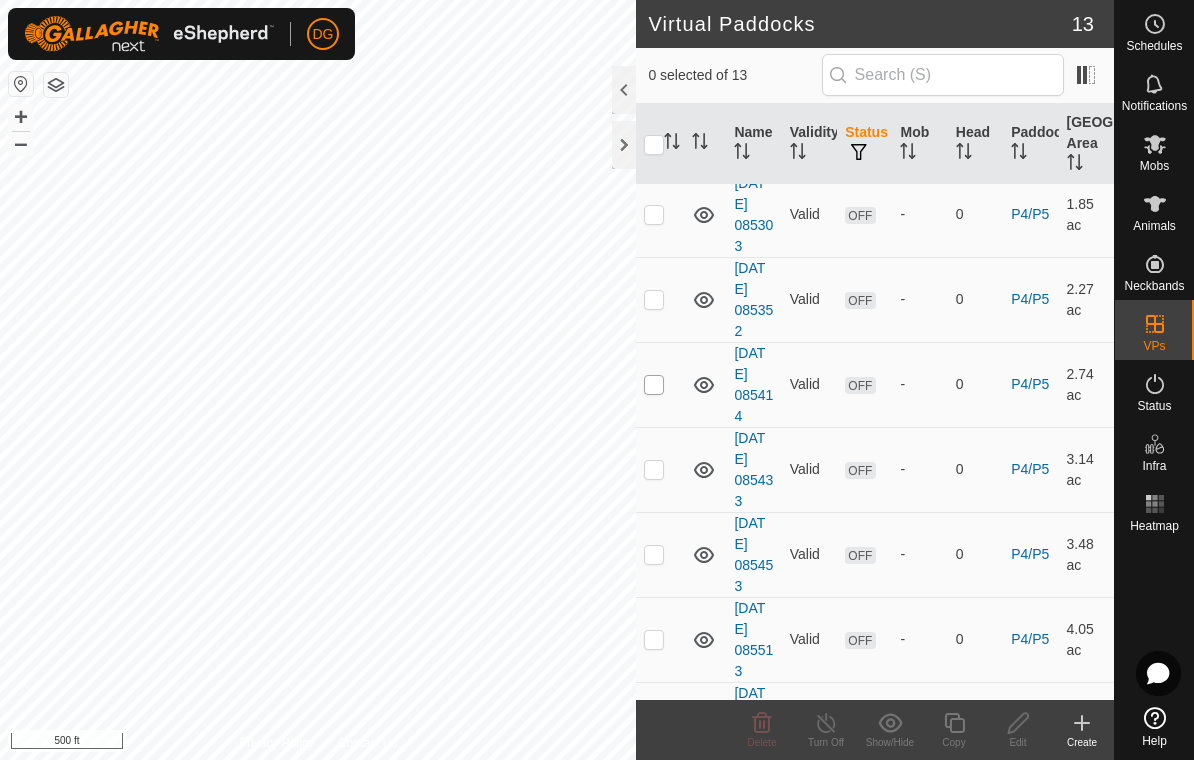 click at bounding box center [654, 385] 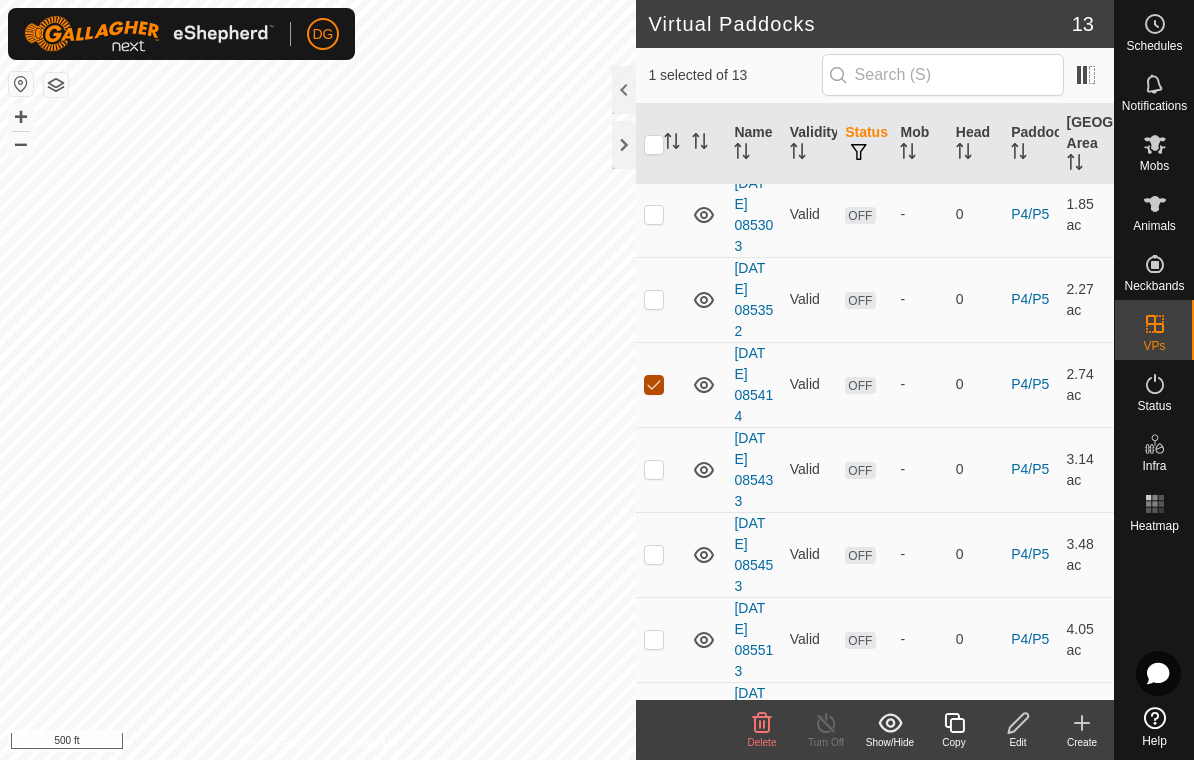 click at bounding box center [654, 385] 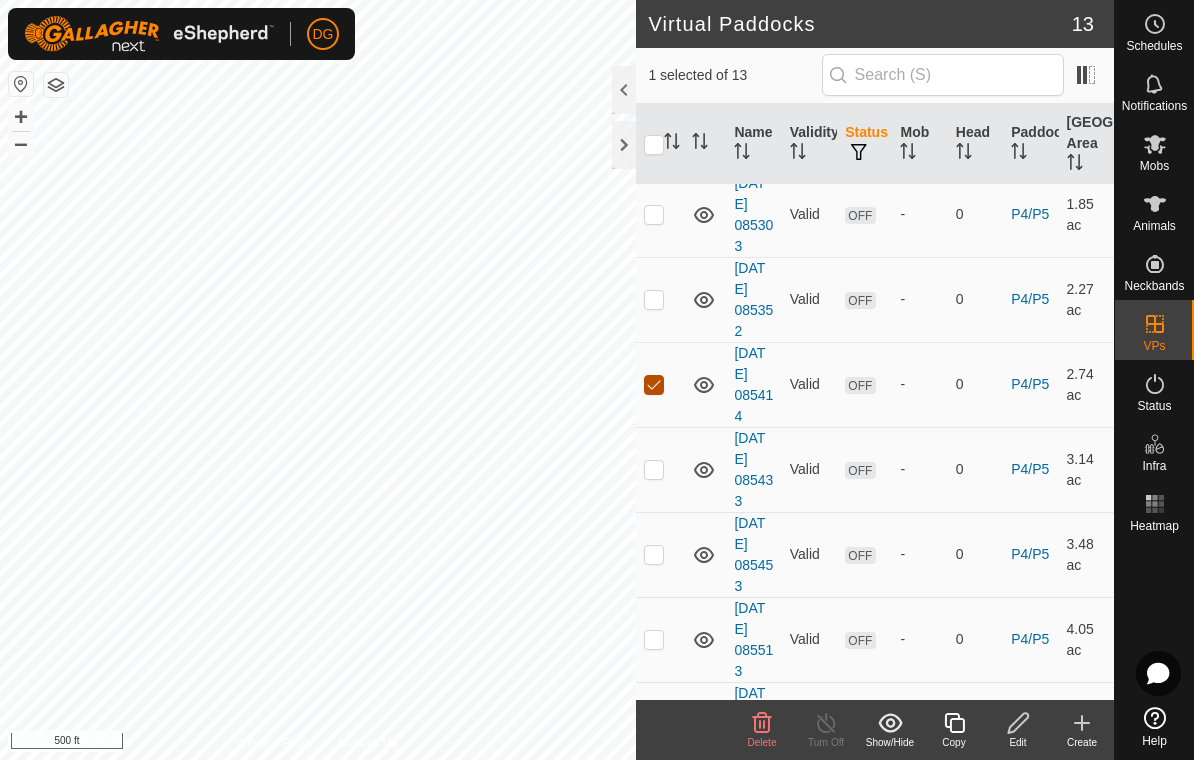 checkbox on "false" 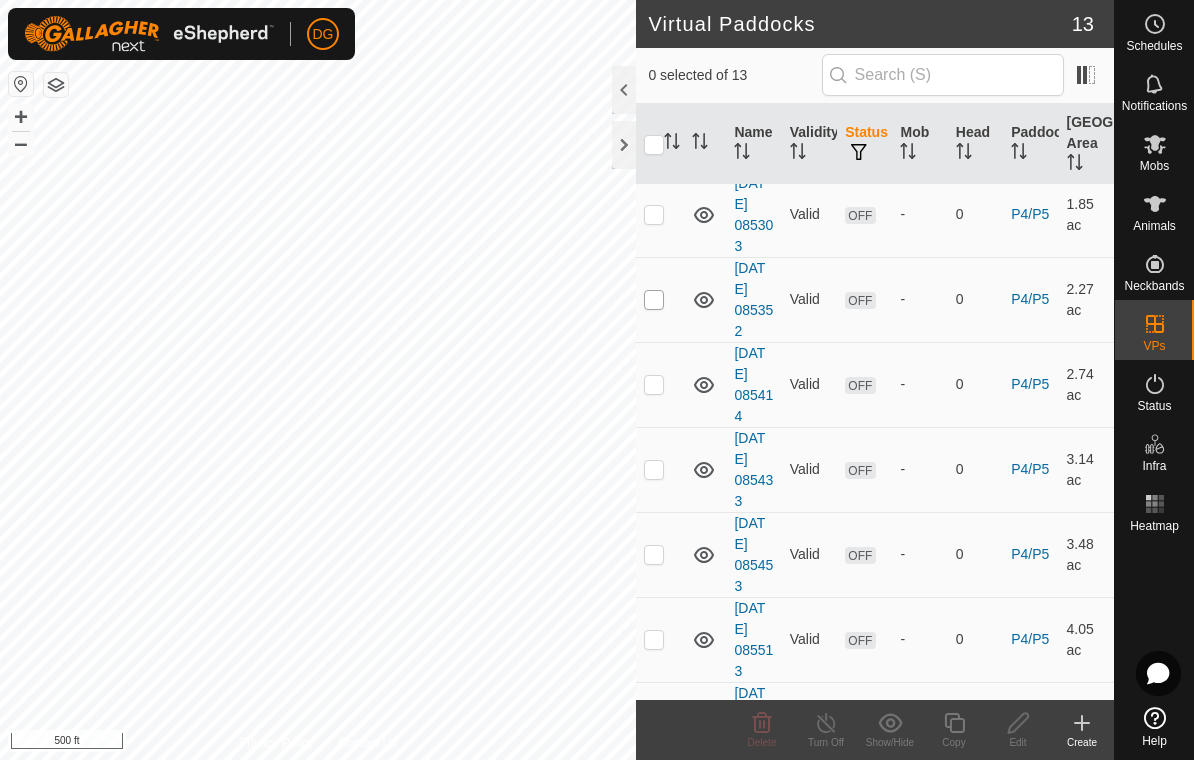 click at bounding box center [654, 300] 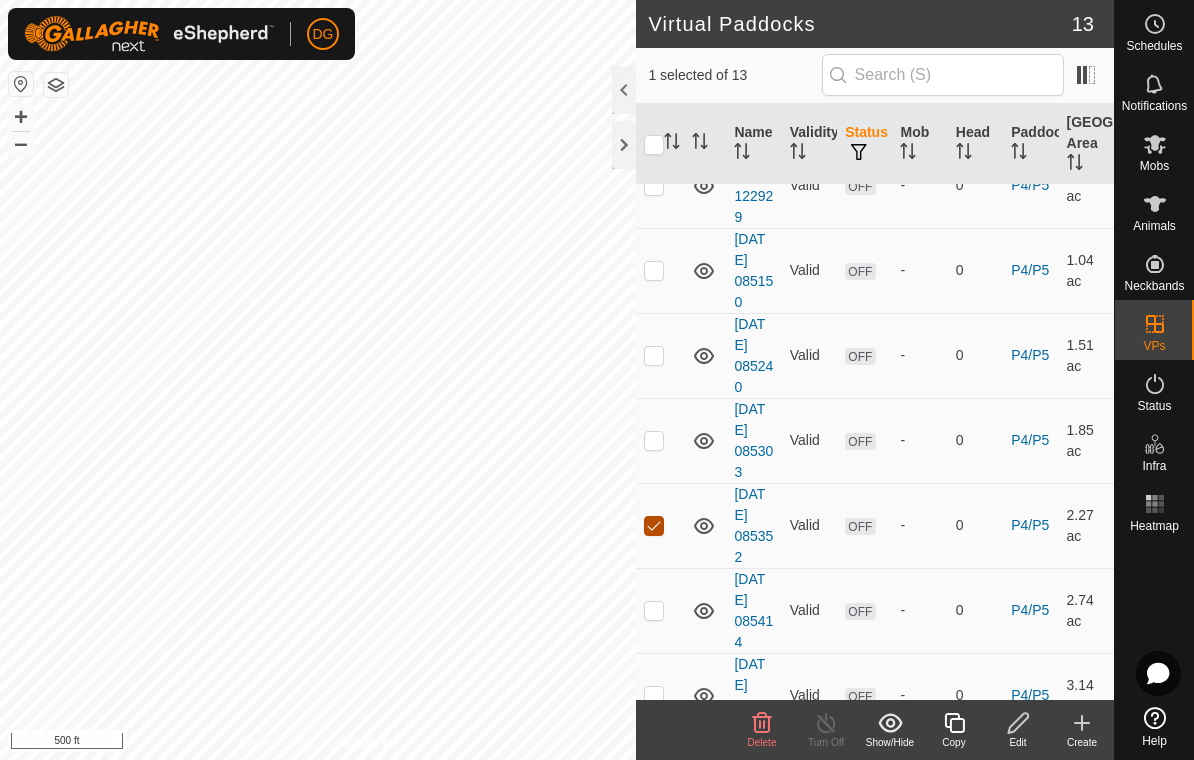 scroll, scrollTop: 77, scrollLeft: 0, axis: vertical 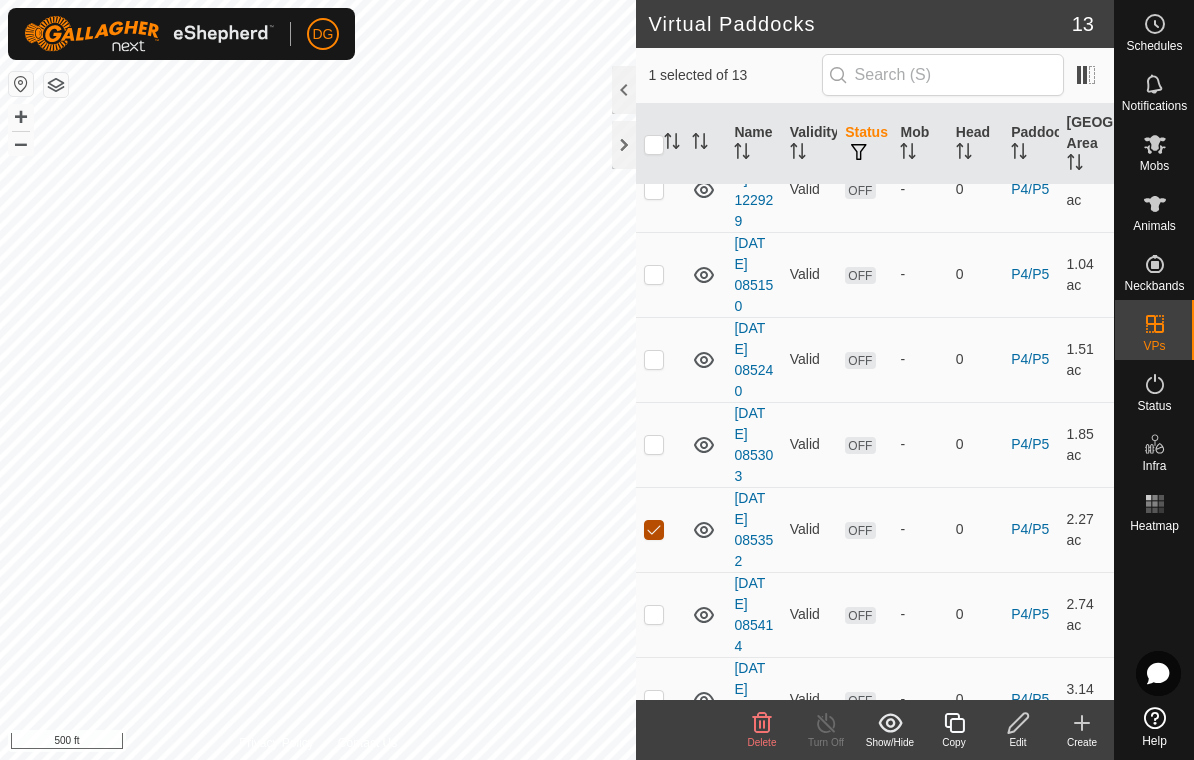 click at bounding box center [654, 530] 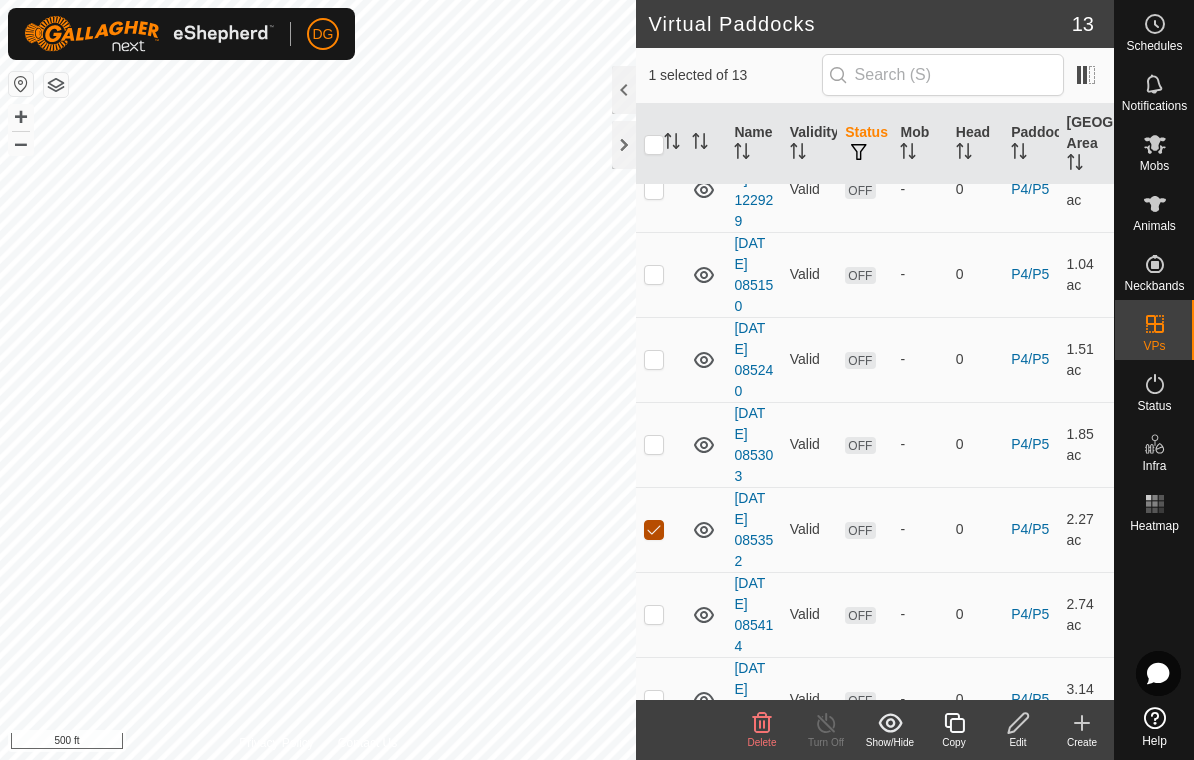 checkbox on "false" 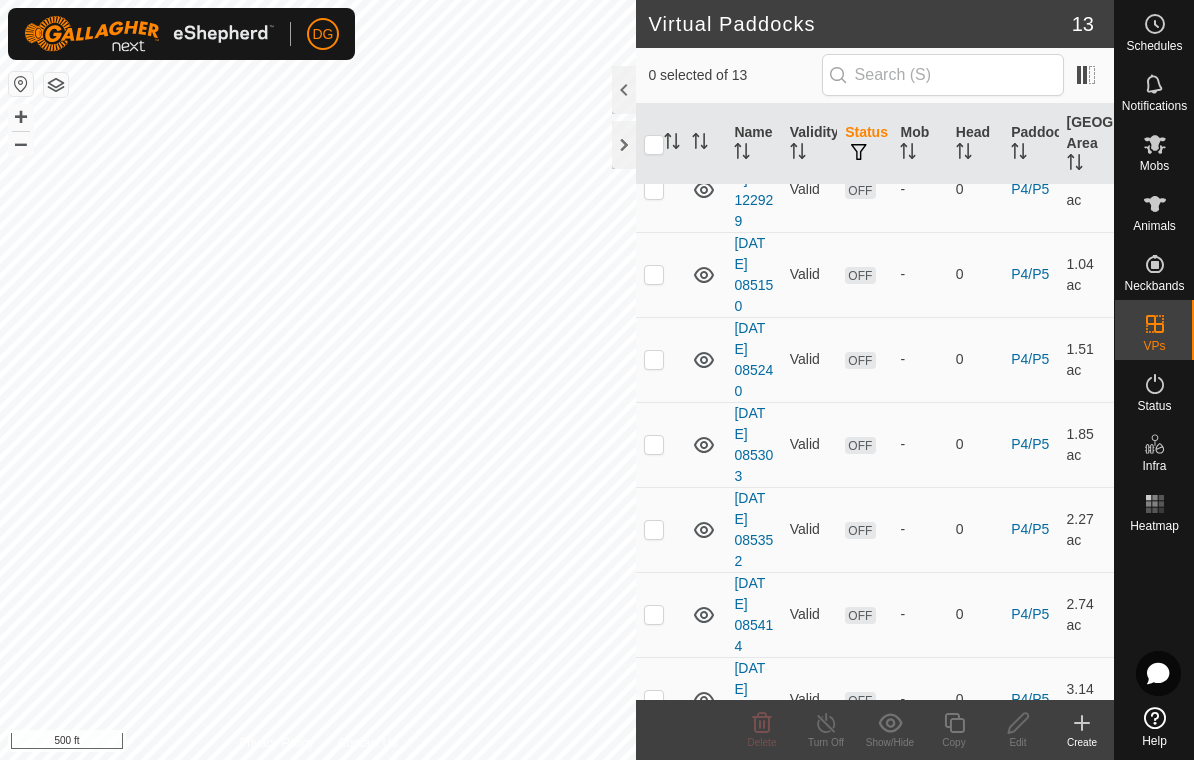 click at bounding box center [660, 359] 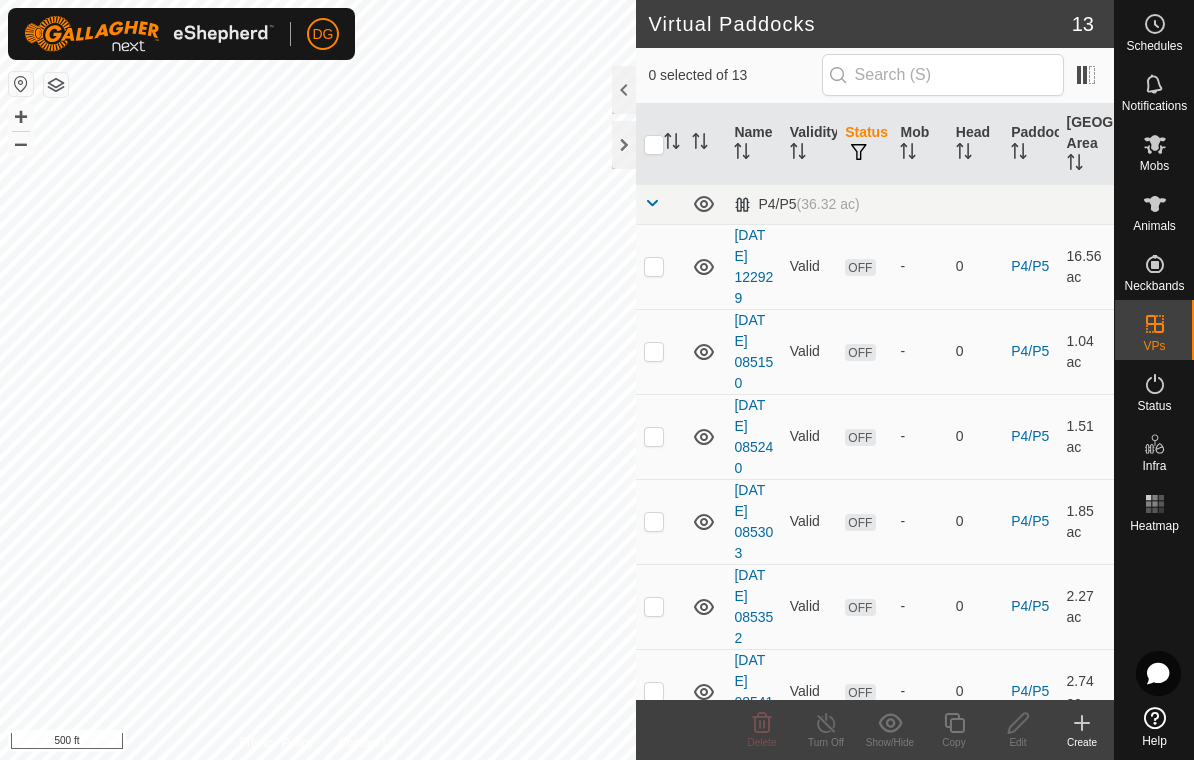 scroll, scrollTop: 0, scrollLeft: 0, axis: both 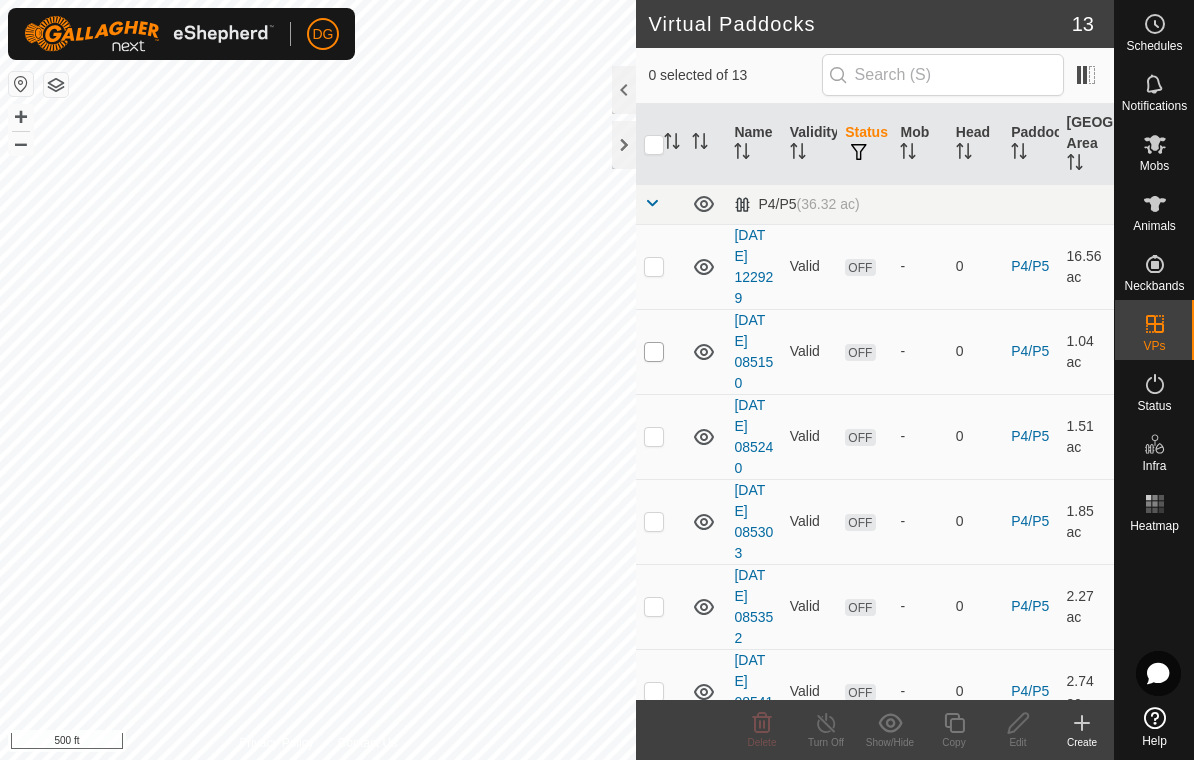 click at bounding box center [654, 352] 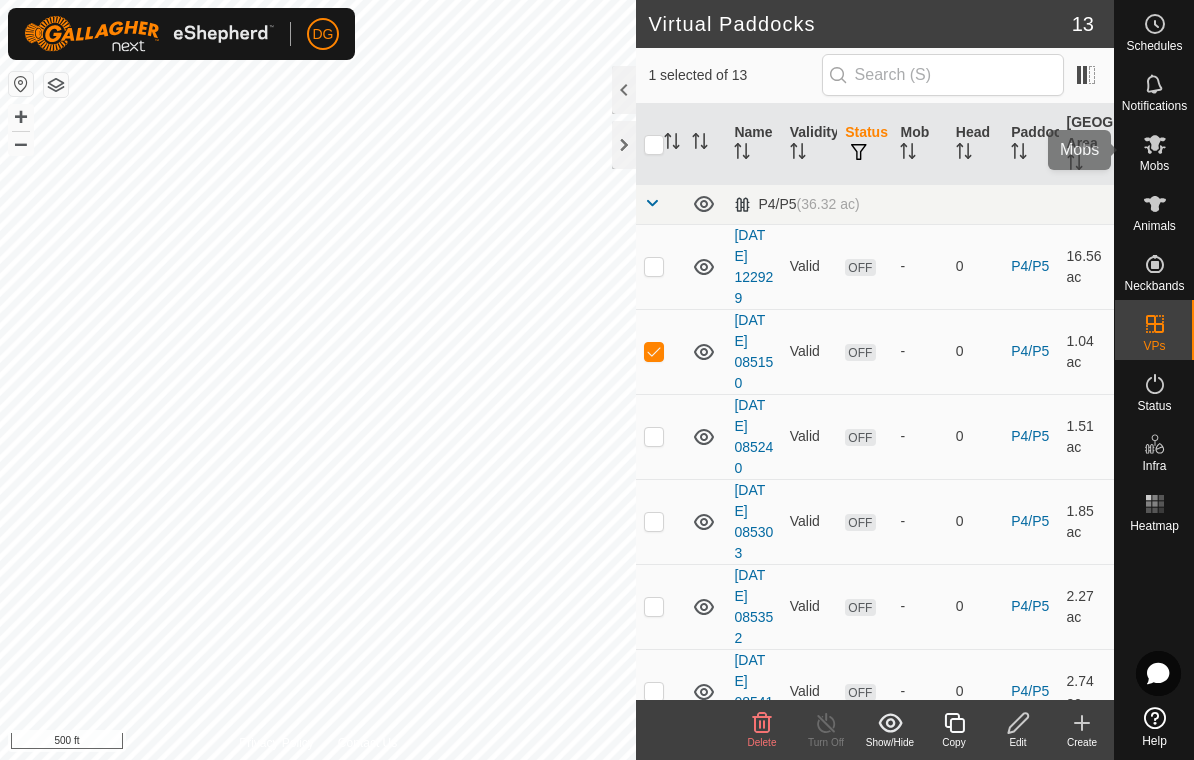 click 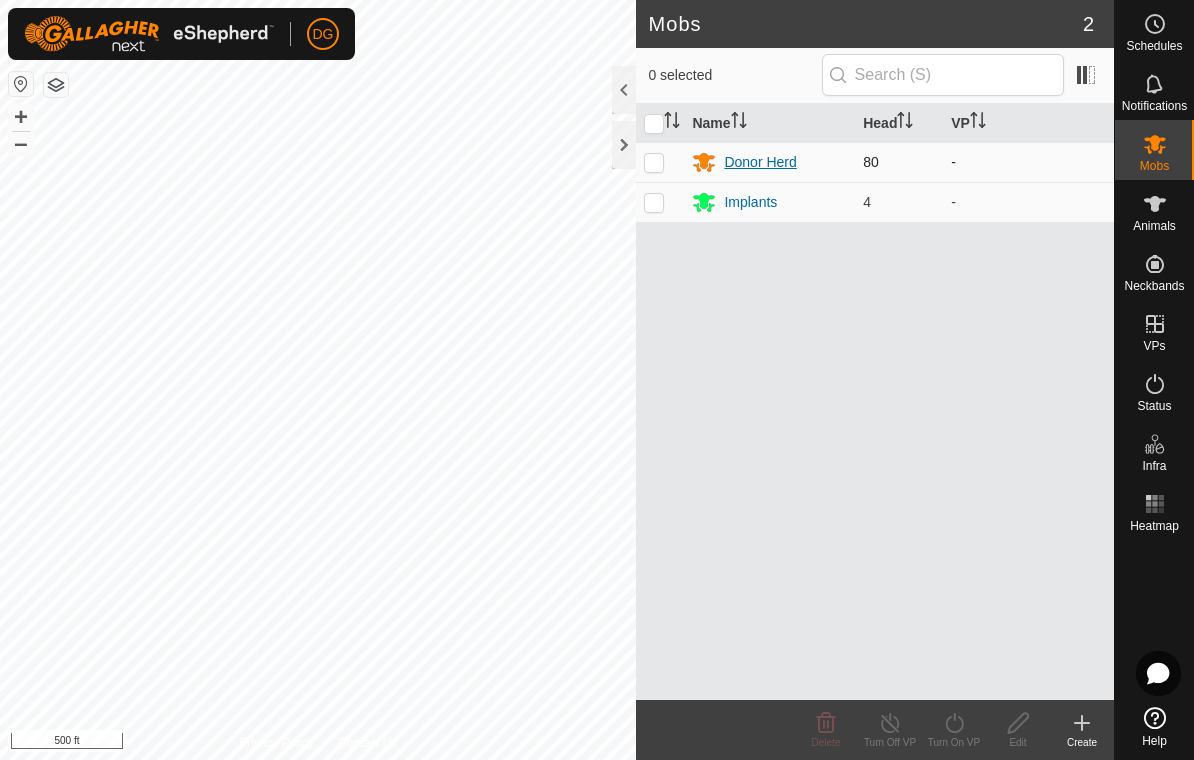 click on "Donor Herd" at bounding box center (760, 162) 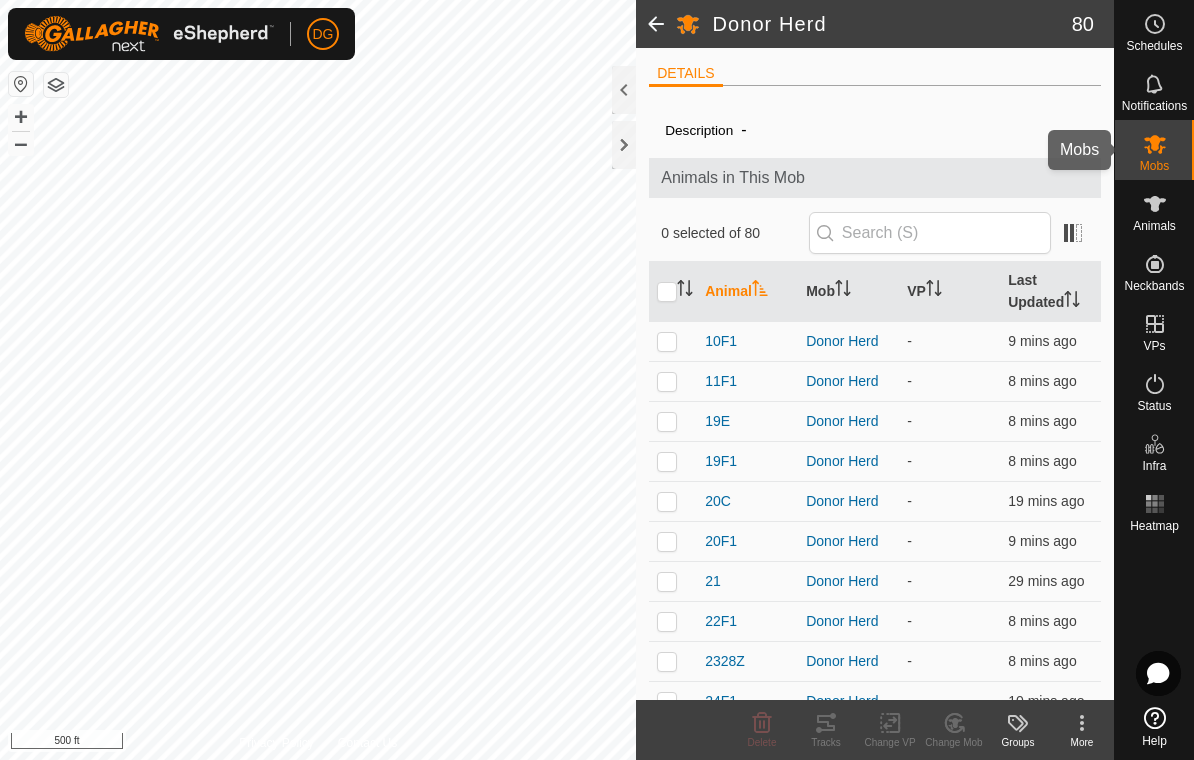 click on "Mobs" at bounding box center [1154, 166] 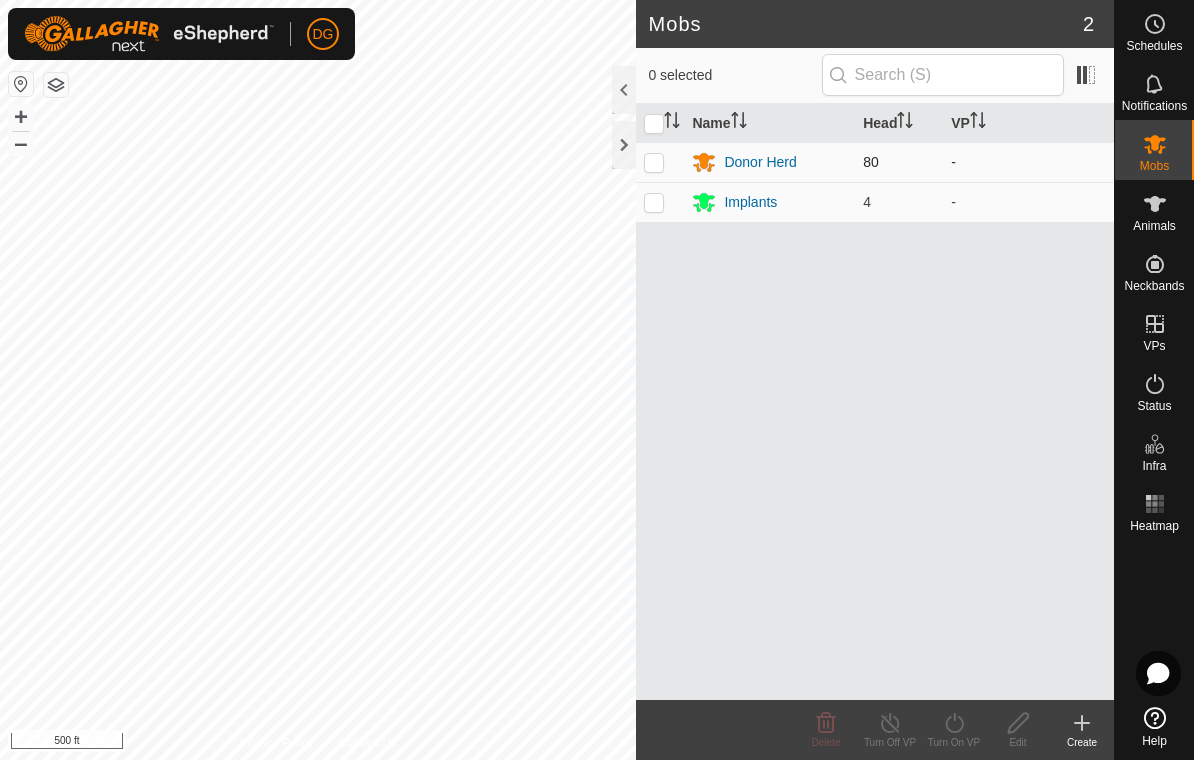 click at bounding box center [660, 162] 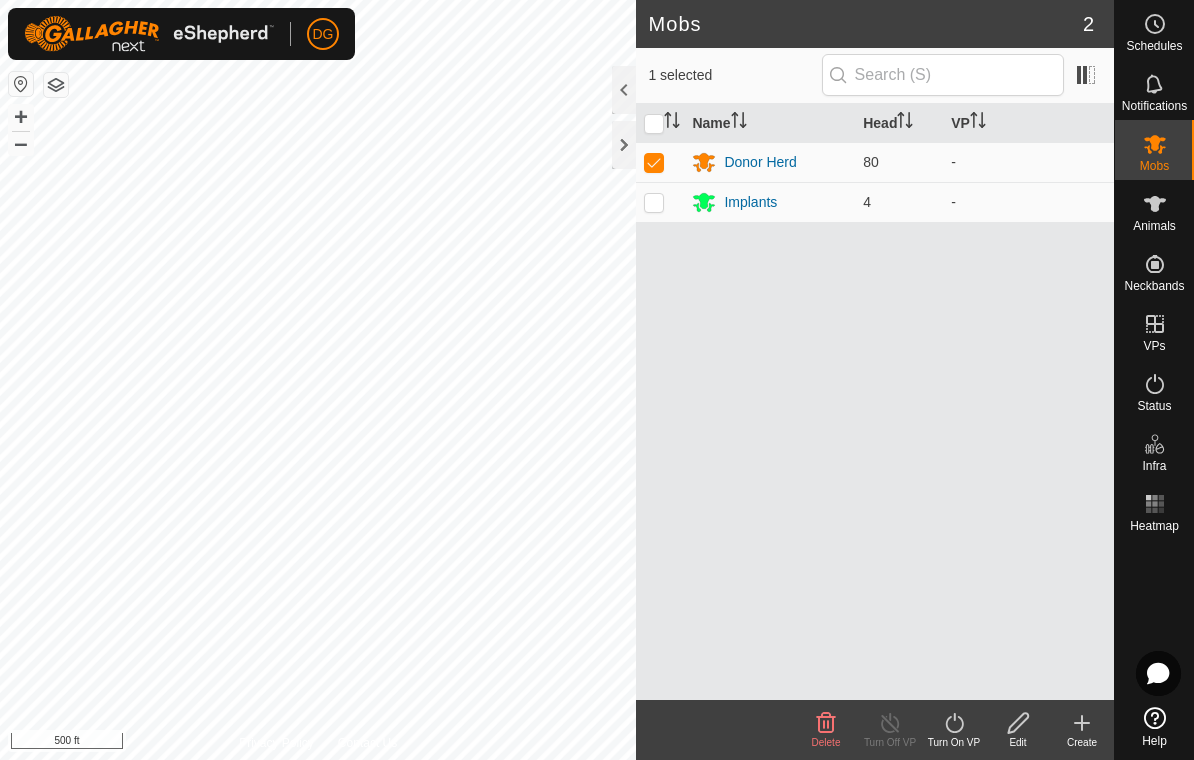 click 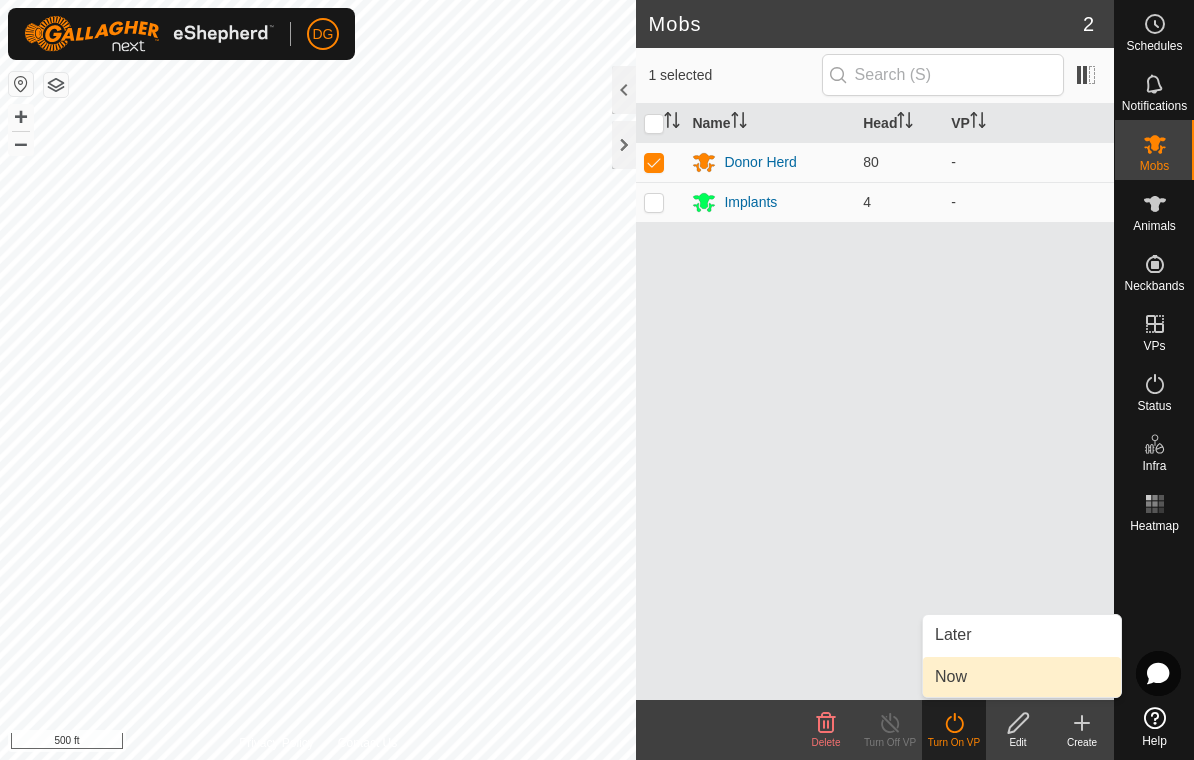 click on "Now" at bounding box center (1022, 677) 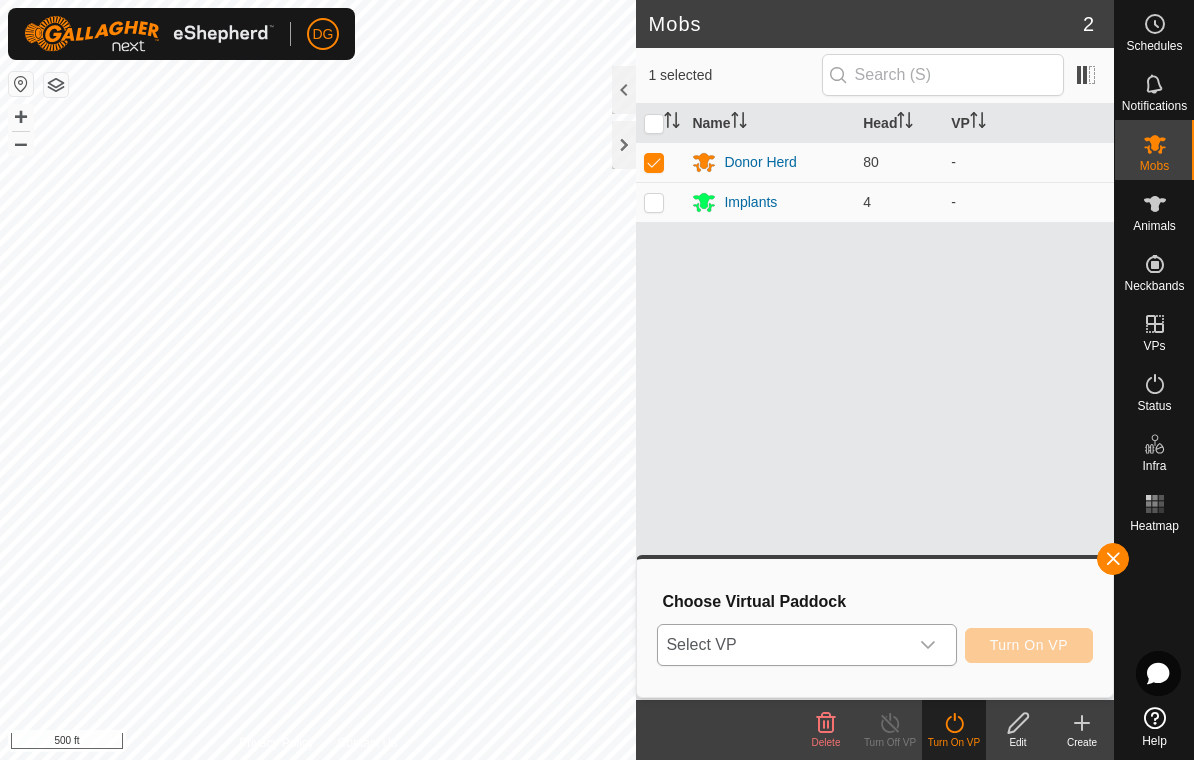 click on "Select VP" at bounding box center [782, 645] 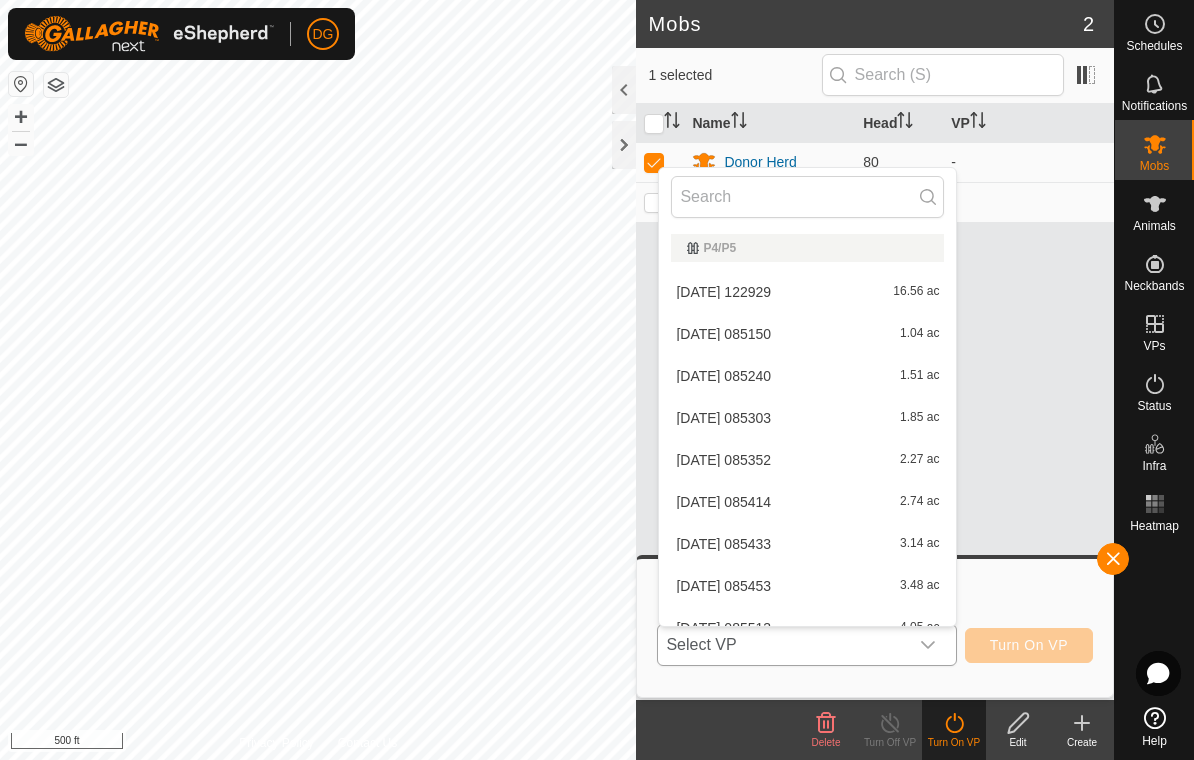 click on "[DATE] 085150" at bounding box center (723, 334) 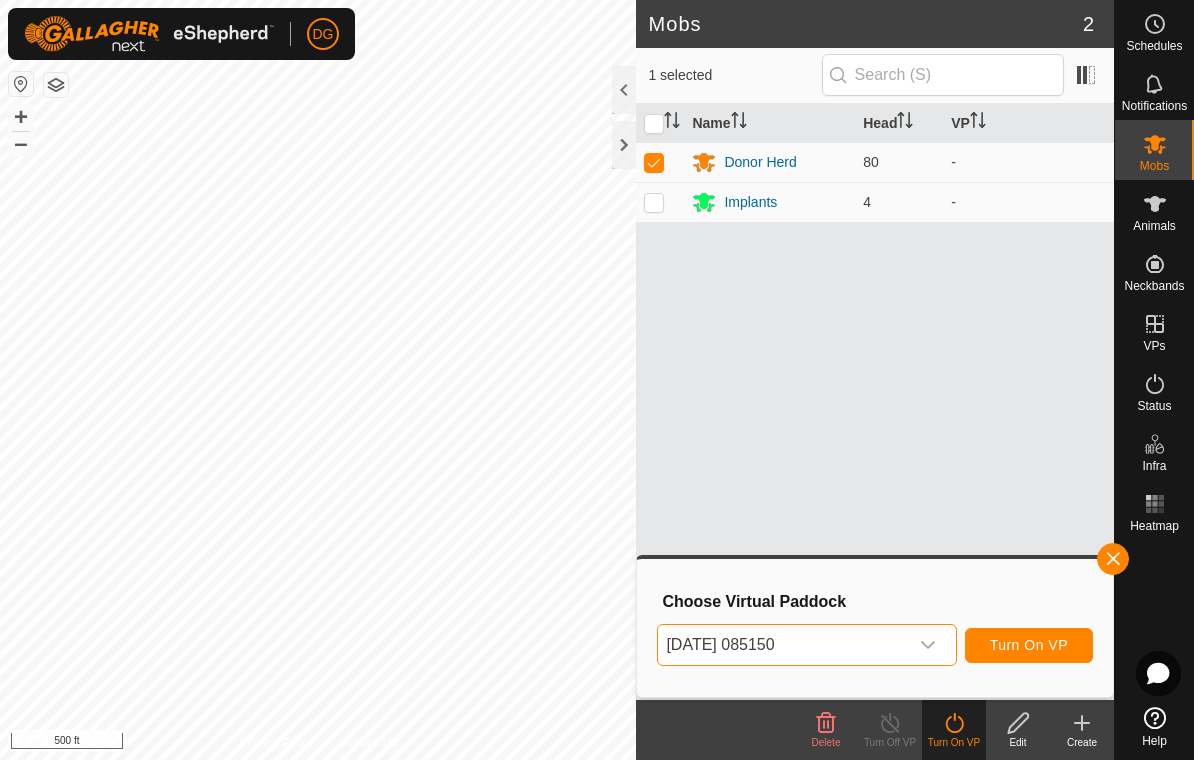 click on "Turn On VP" at bounding box center (1029, 645) 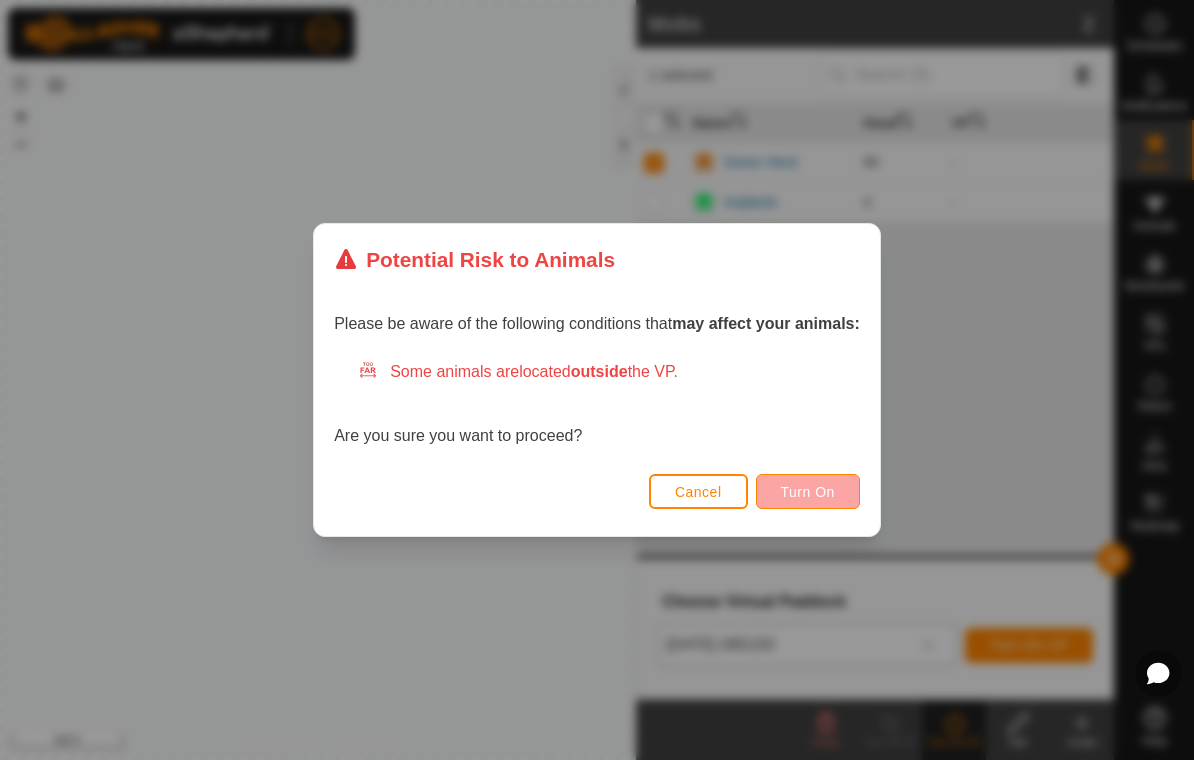 click on "Turn On" at bounding box center (808, 492) 